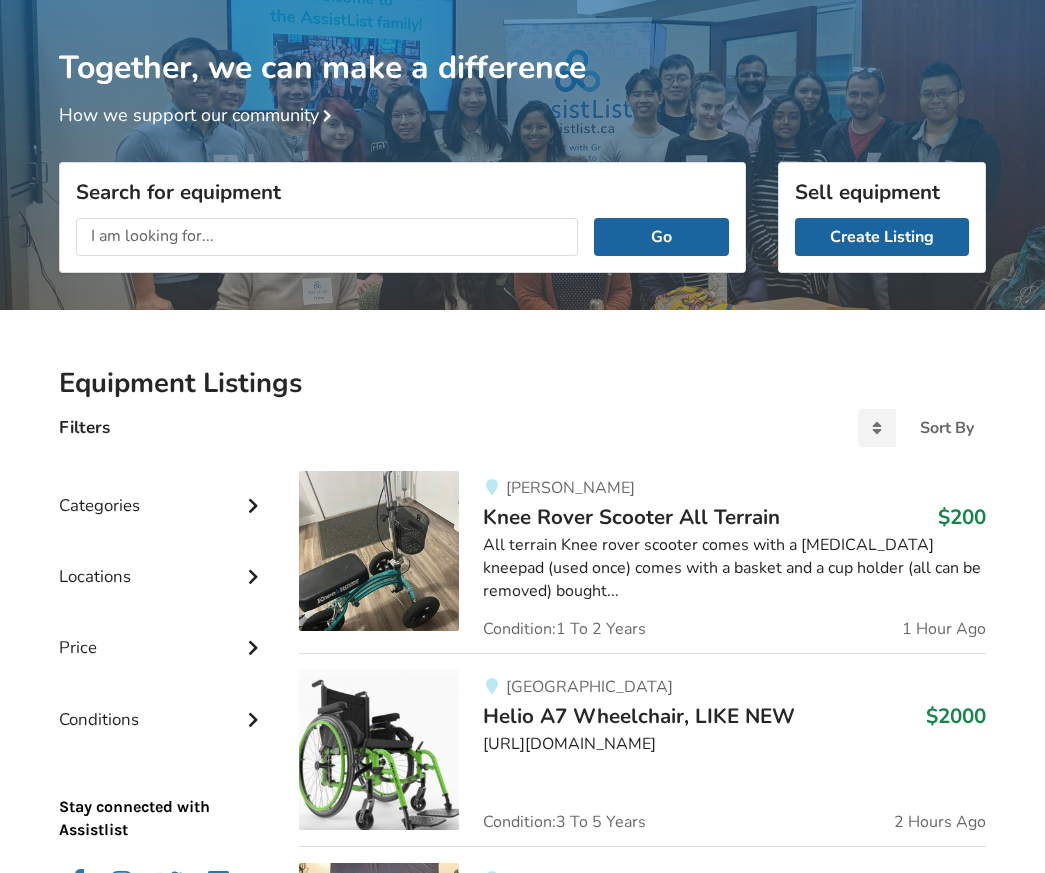 scroll, scrollTop: 67, scrollLeft: 0, axis: vertical 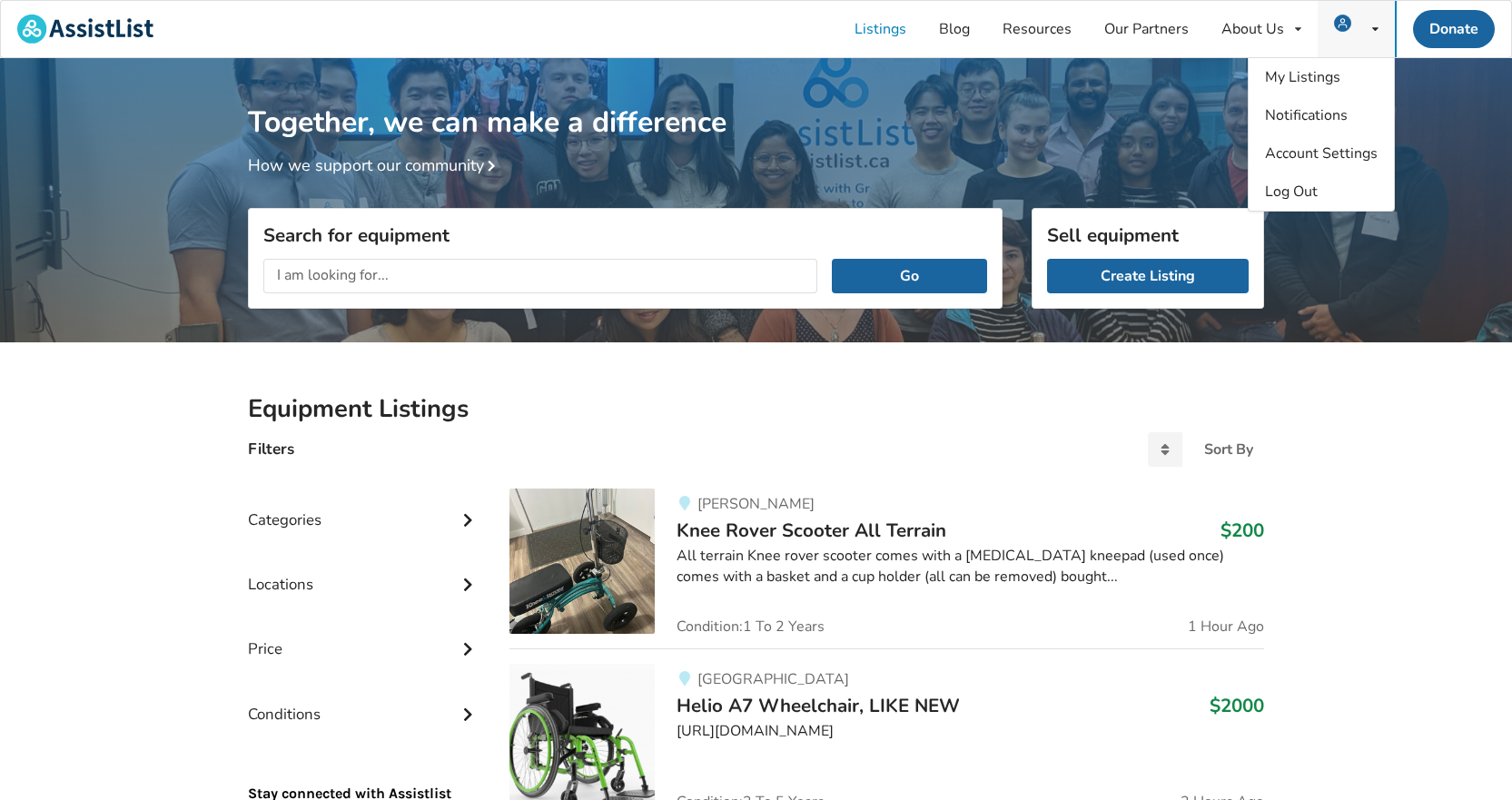 click at bounding box center [1342, 23] 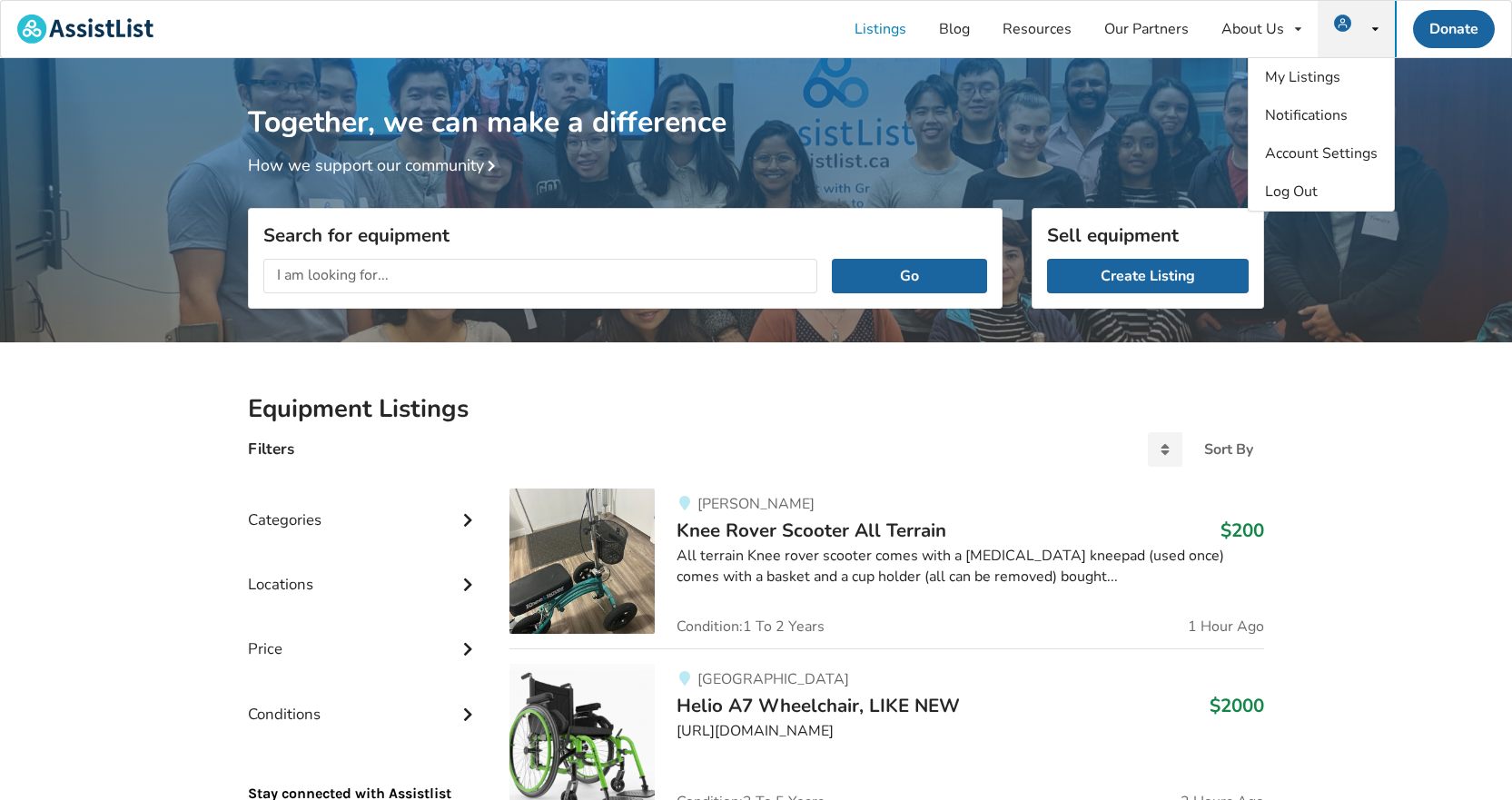click on "Together, we can make a difference How we support our community" at bounding box center [756, 117] 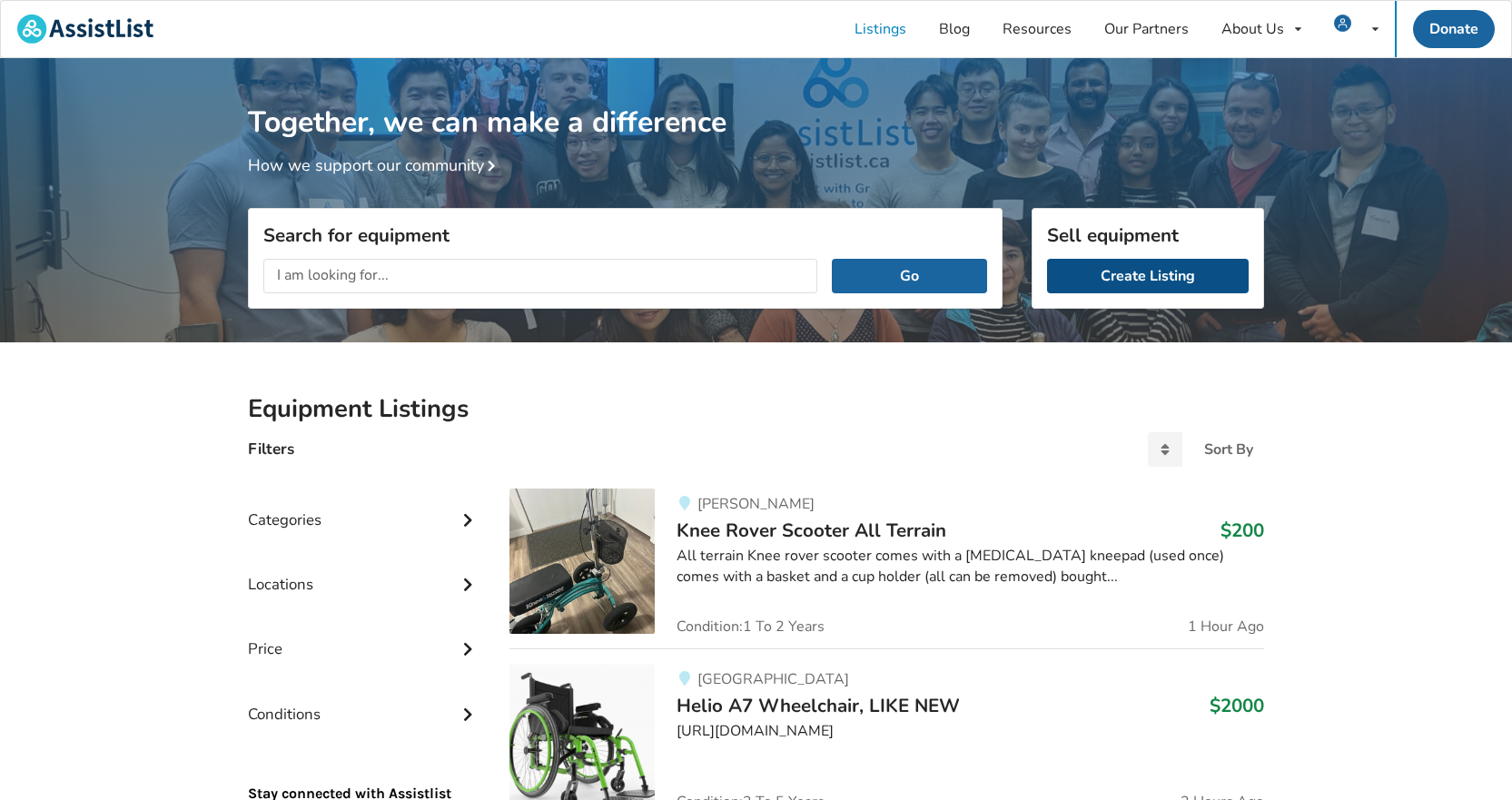 click on "Create Listing" at bounding box center [1148, 276] 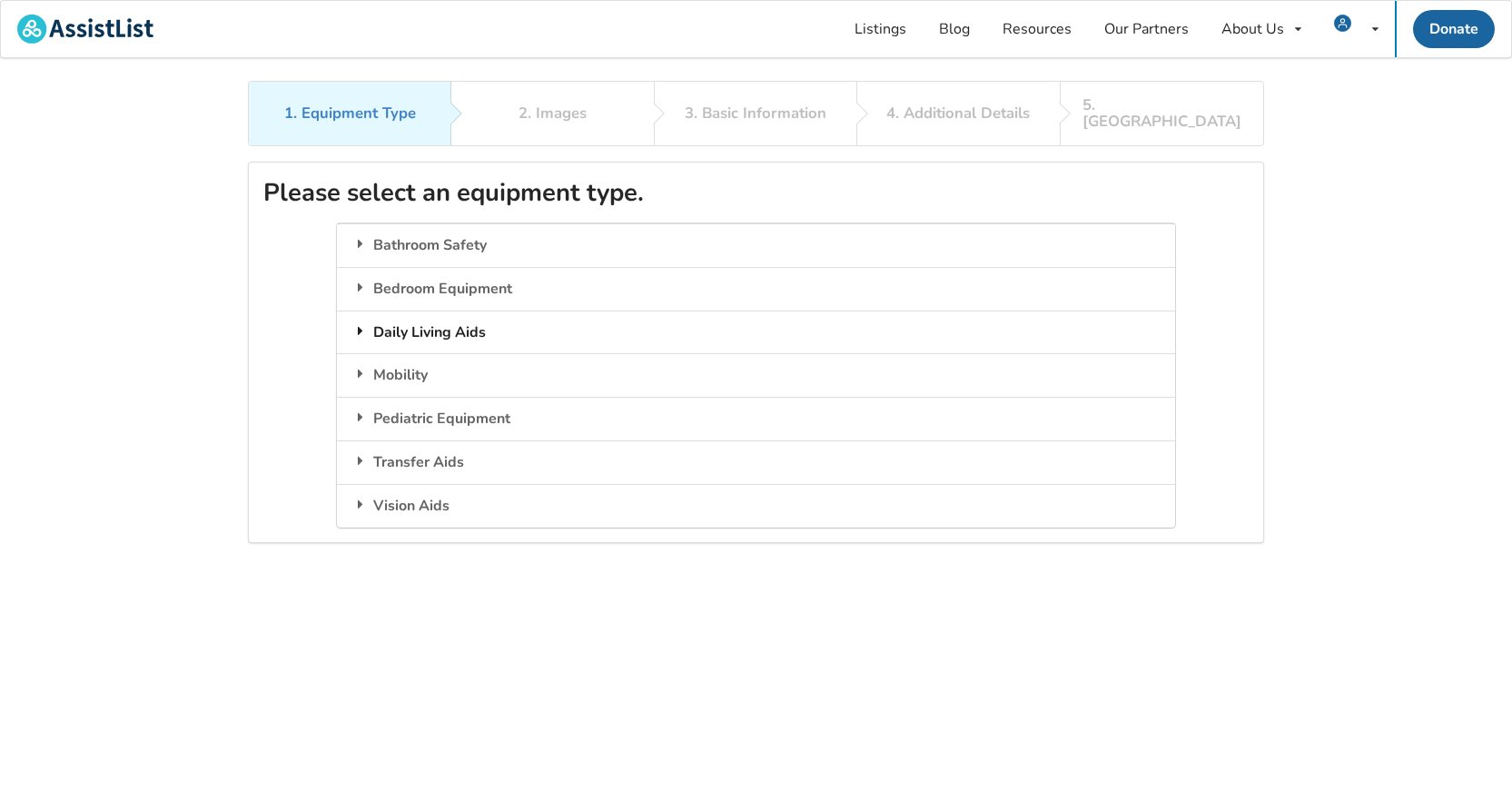click at bounding box center (361, 331) 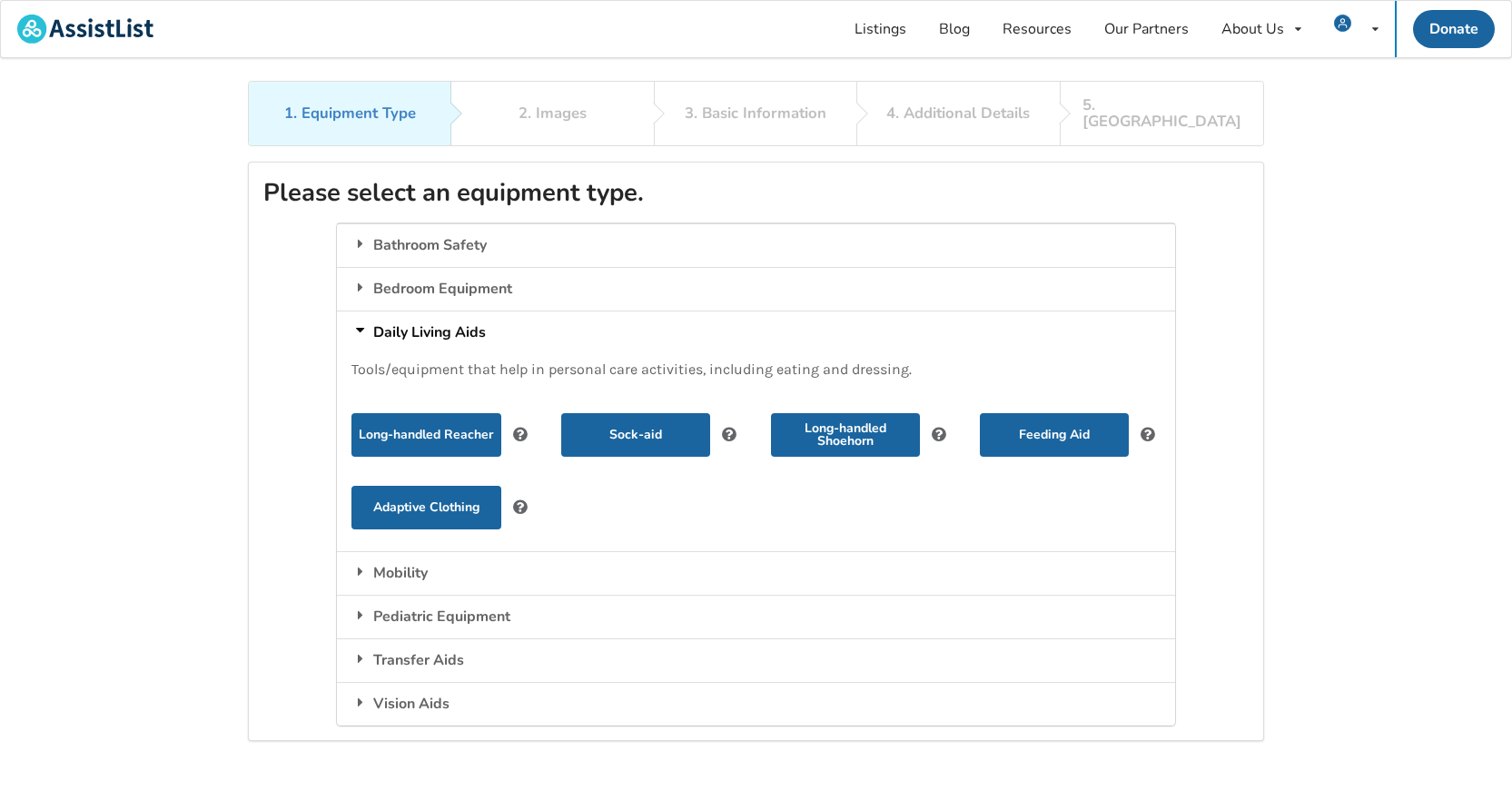 click at bounding box center [361, 331] 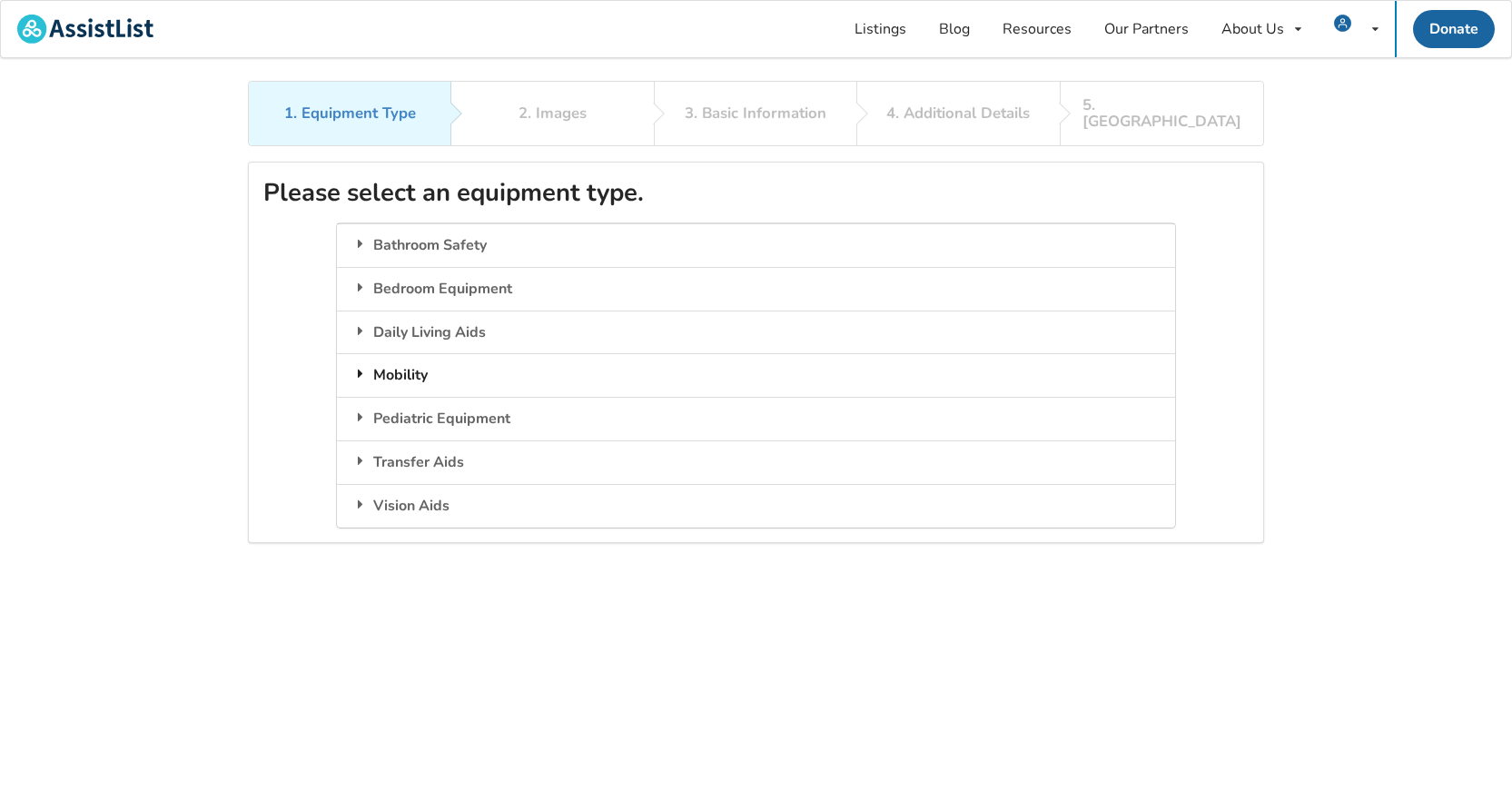 click at bounding box center [361, 373] 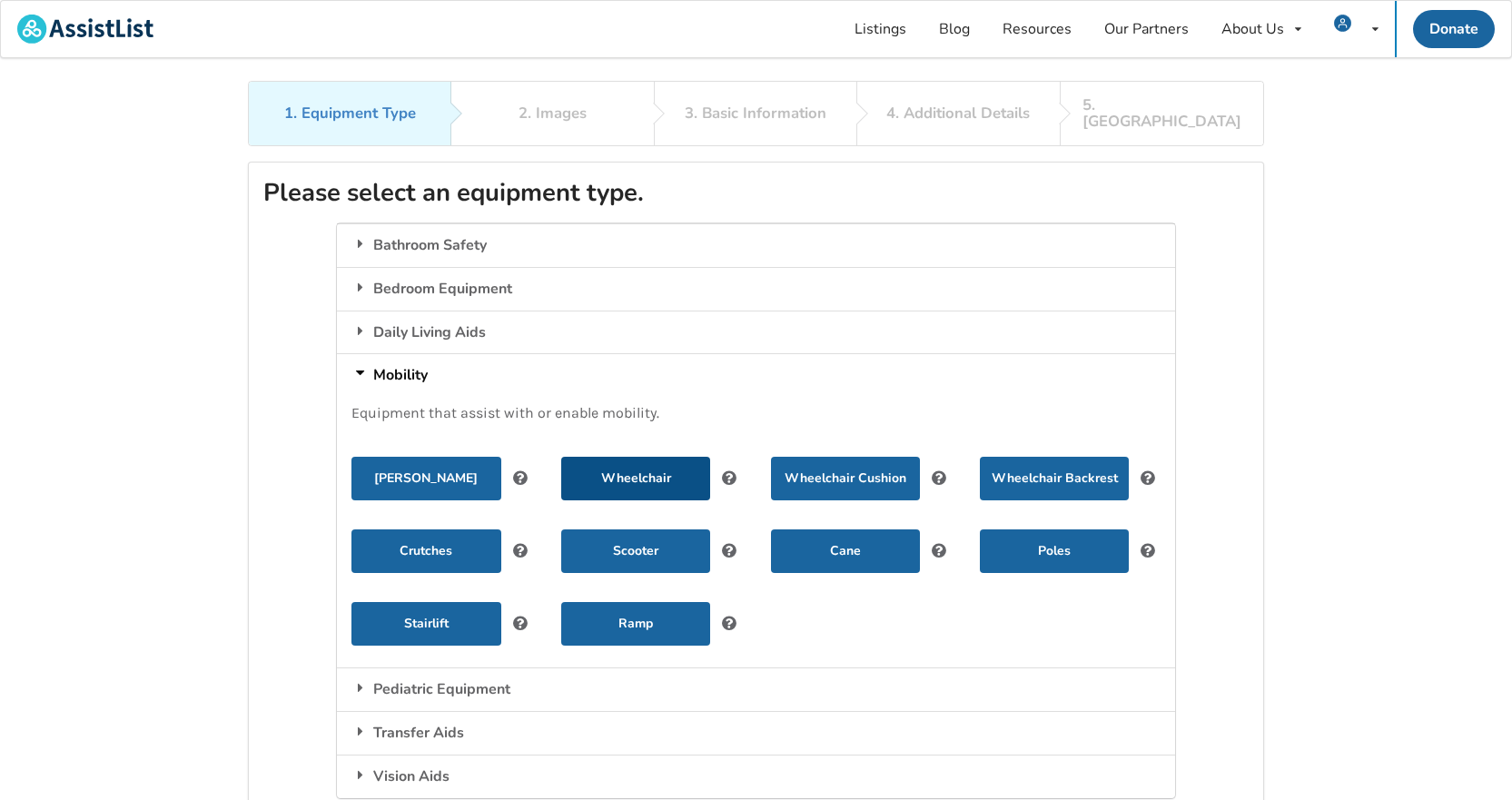 click on "Wheelchair" at bounding box center [636, 479] 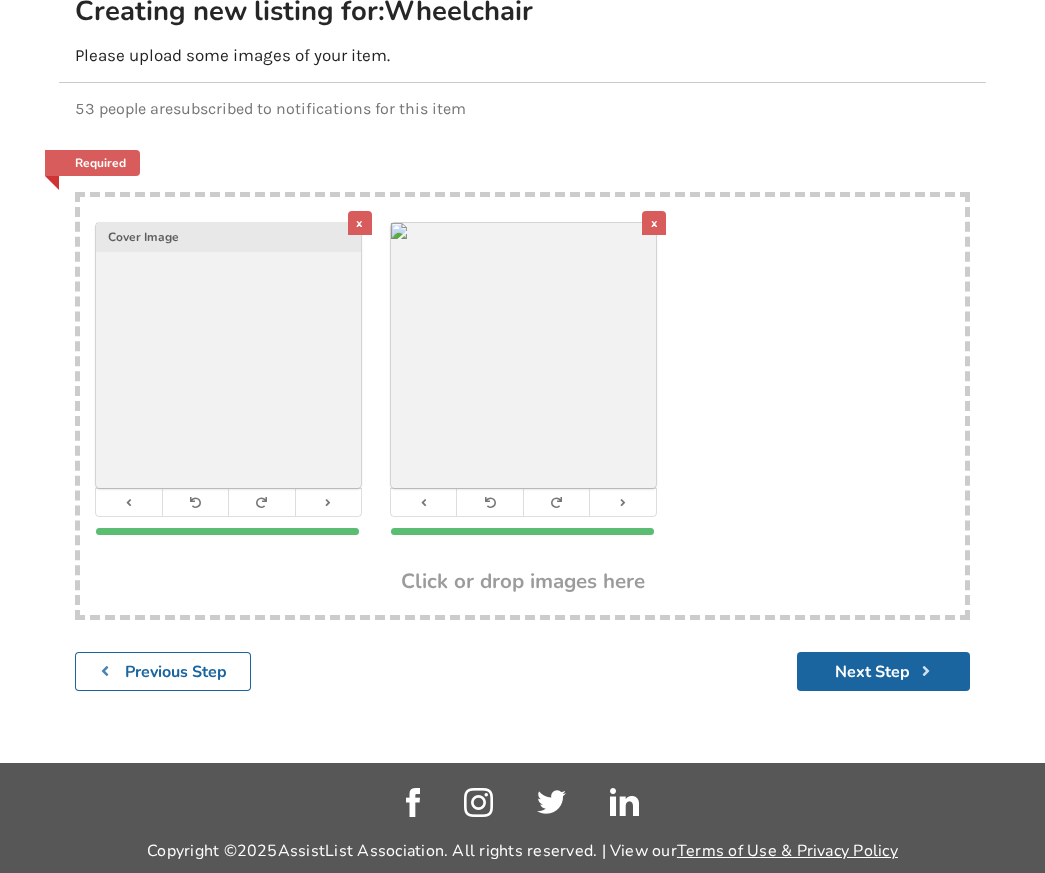 scroll, scrollTop: 100, scrollLeft: 0, axis: vertical 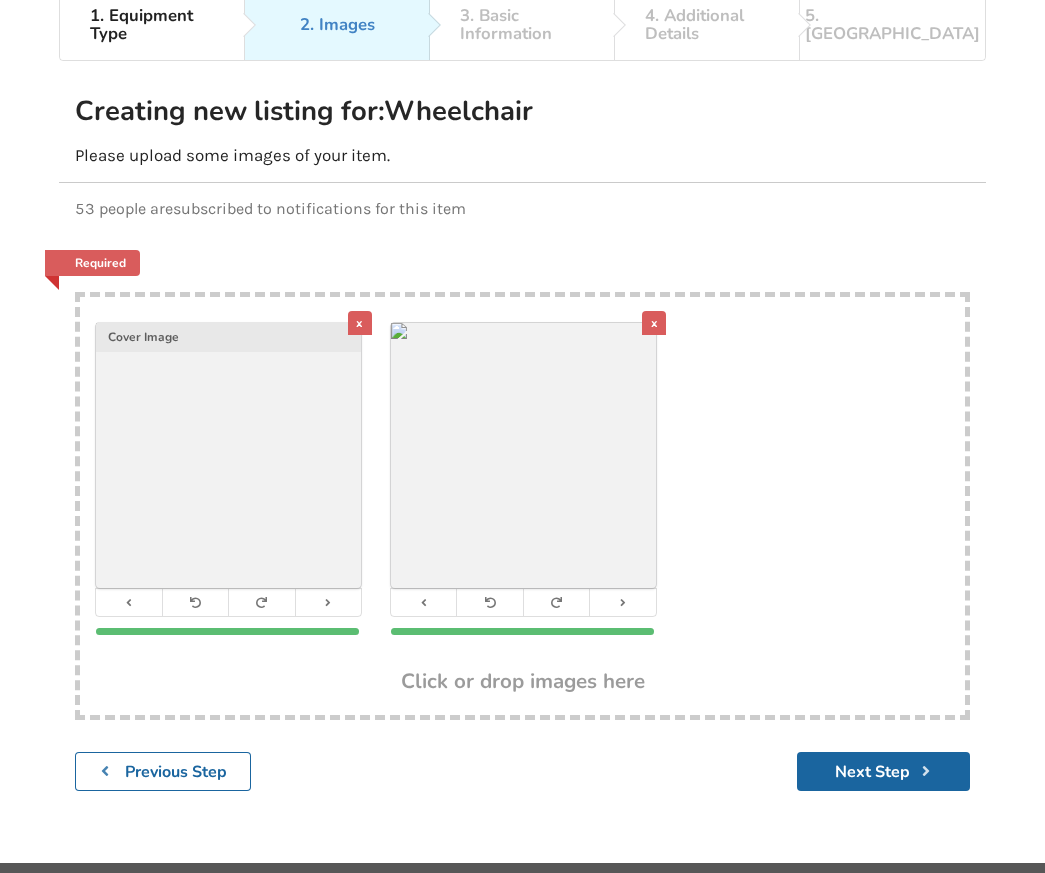 click on "x Cover Image x" at bounding box center (522, 484) 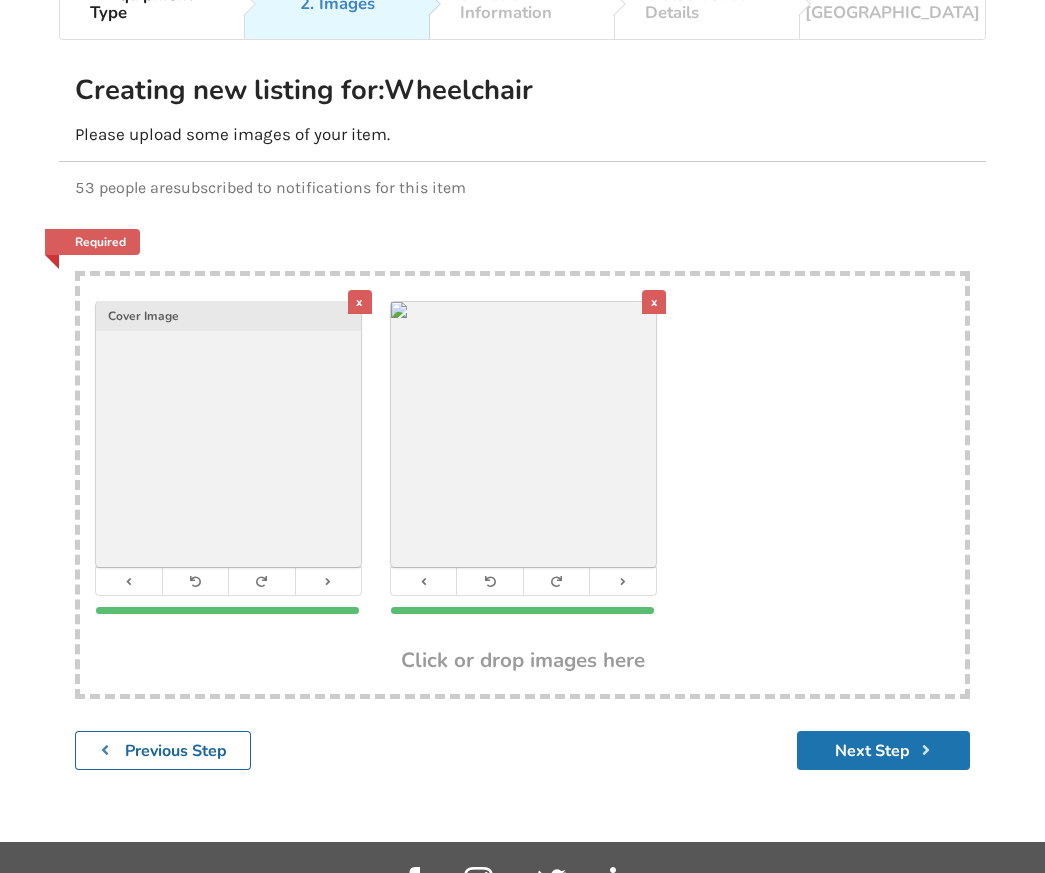 scroll, scrollTop: 150, scrollLeft: 0, axis: vertical 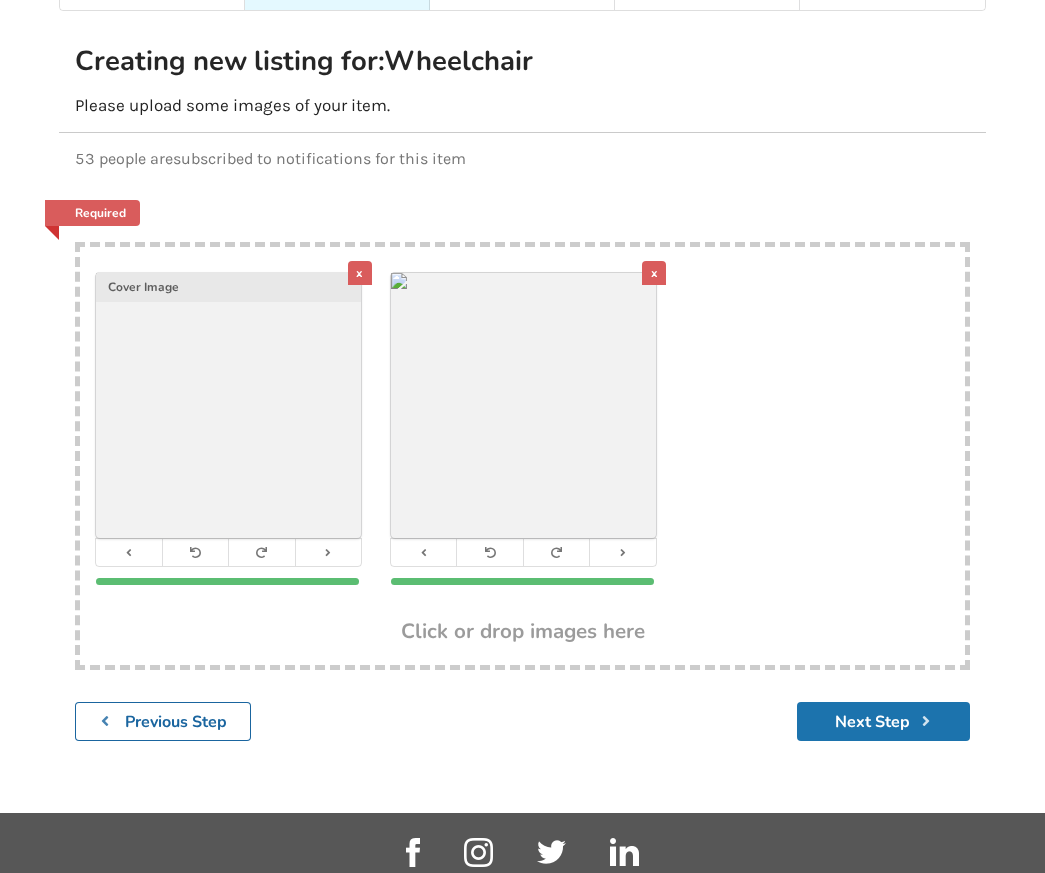 click on "Next Step" at bounding box center (883, 721) 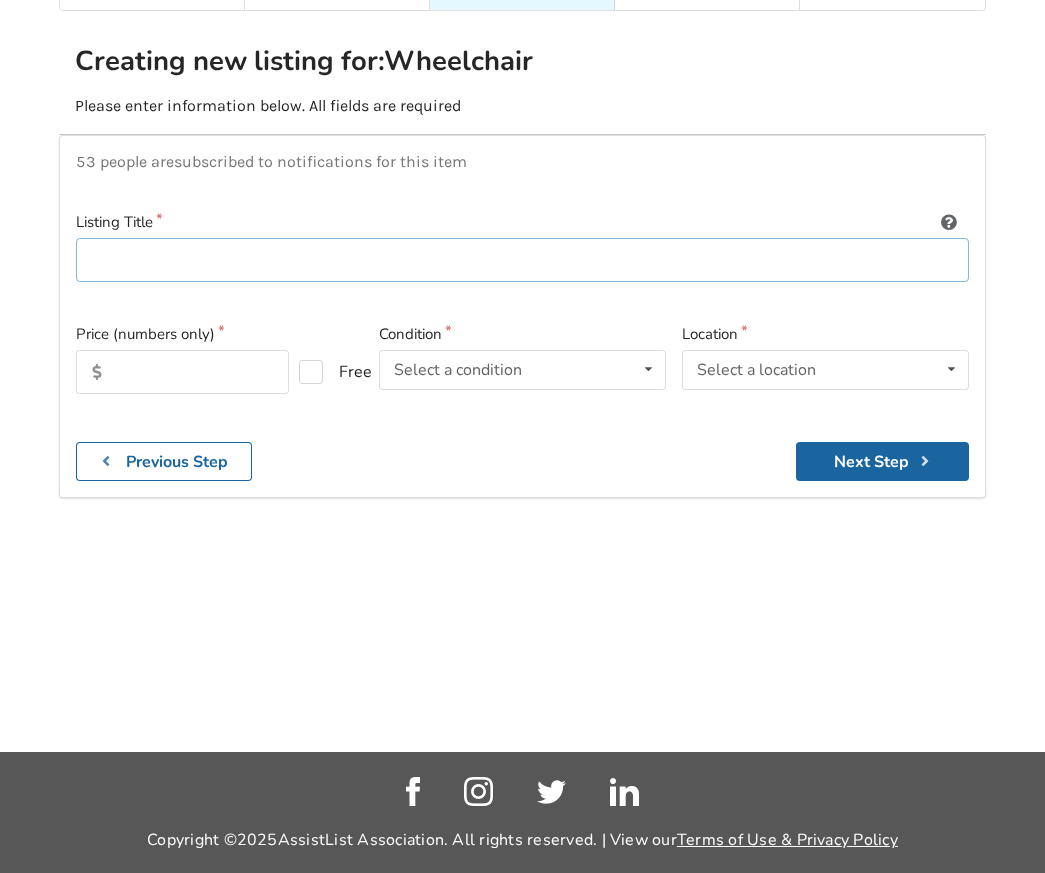 click at bounding box center [522, 260] 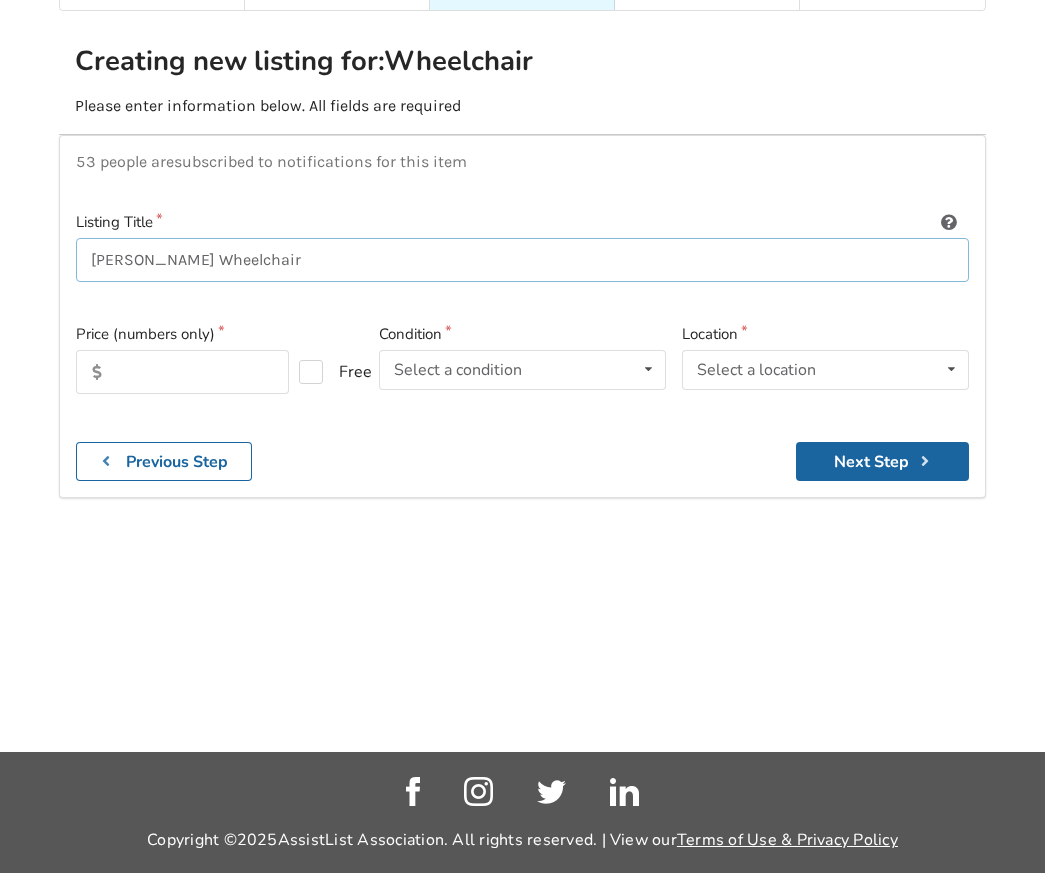 type on "[PERSON_NAME] Wheelchair" 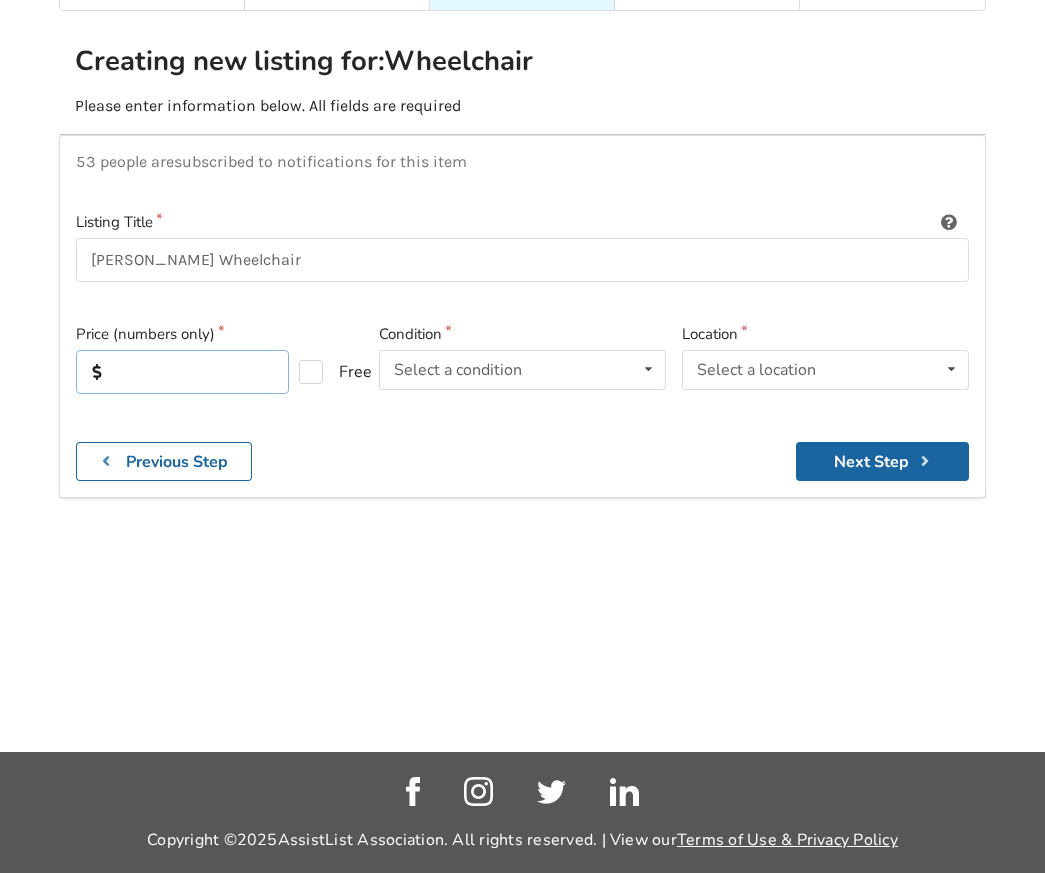 click at bounding box center [182, 372] 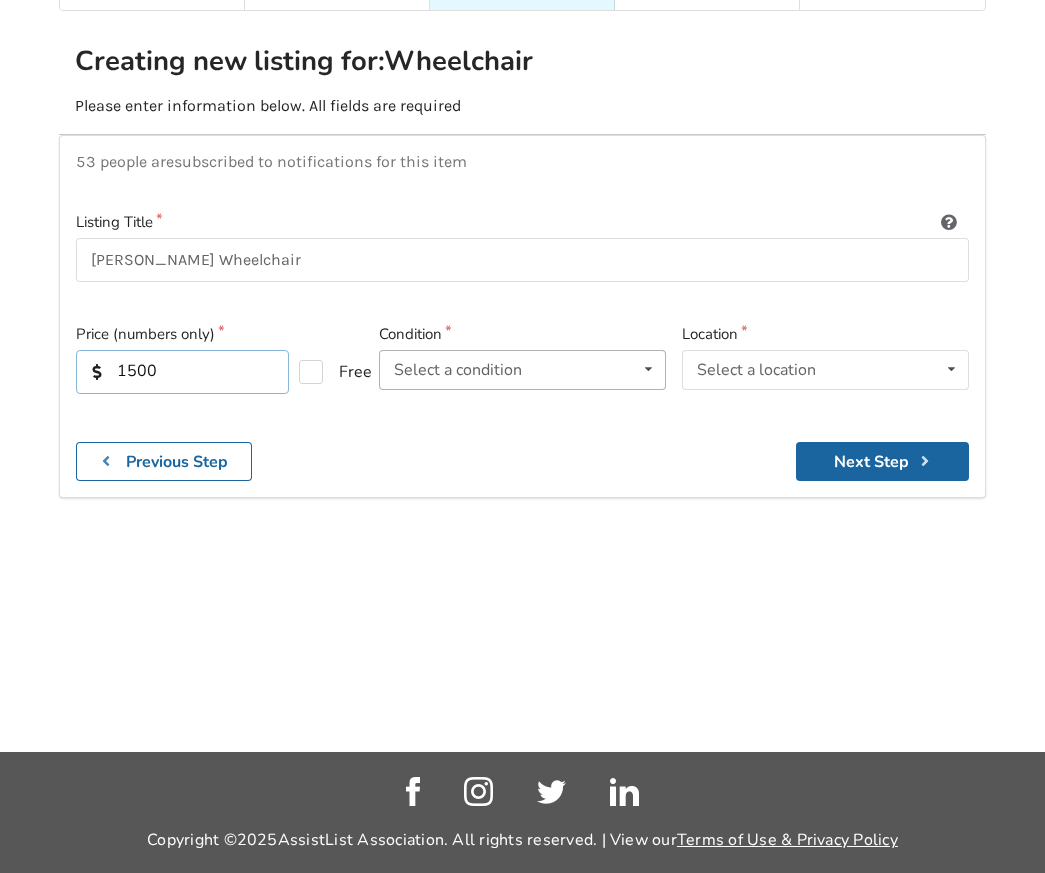 type on "1500" 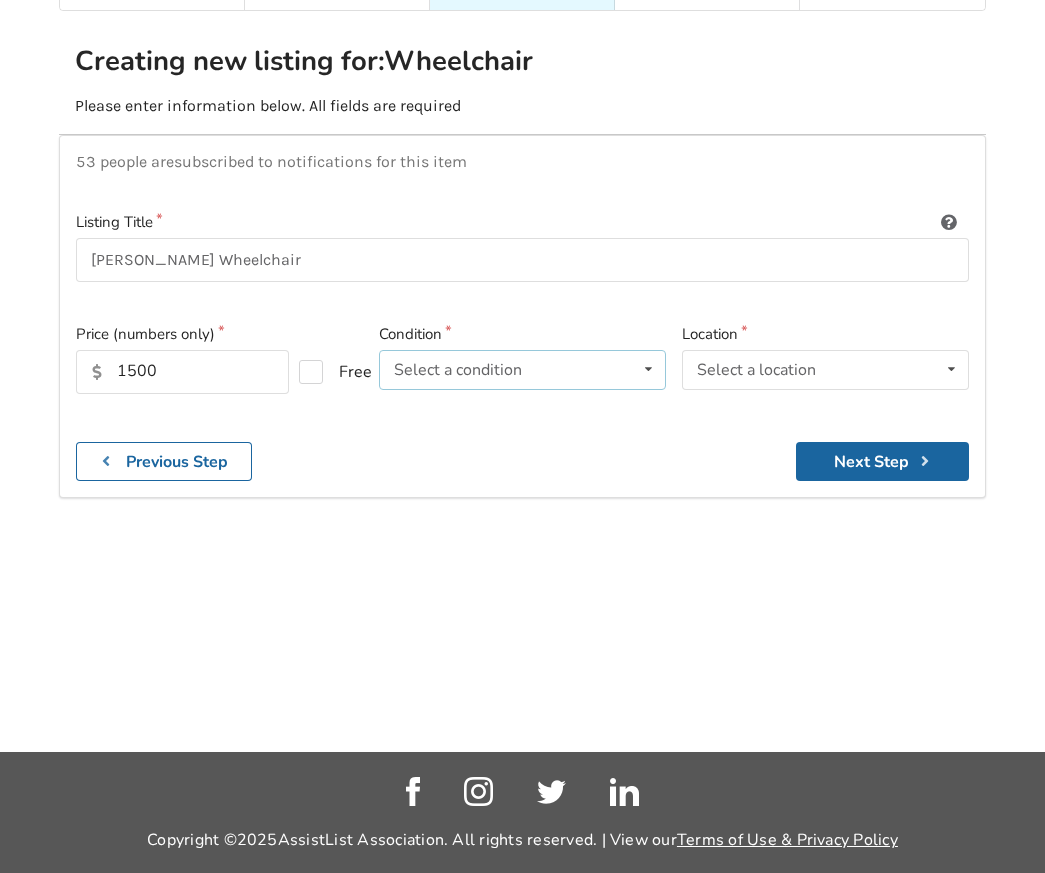 click on "Select a condition" at bounding box center [458, 370] 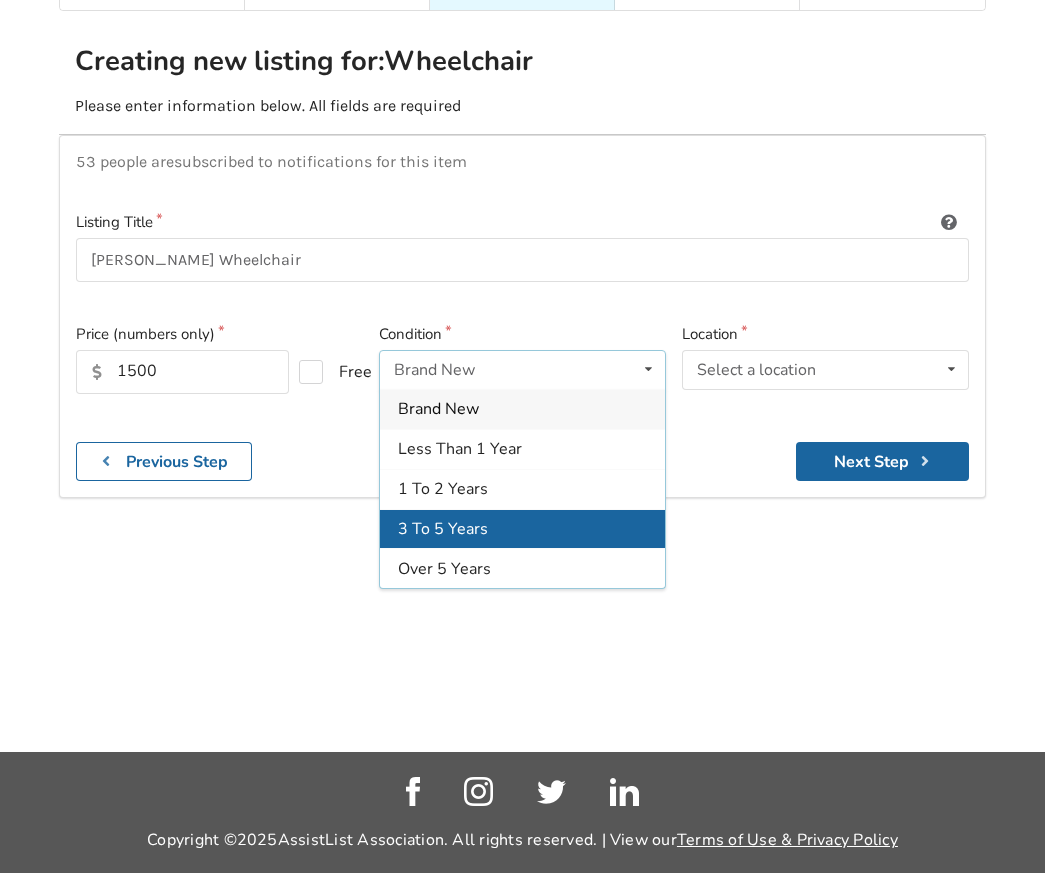 click on "3 To 5 Years" at bounding box center [522, 529] 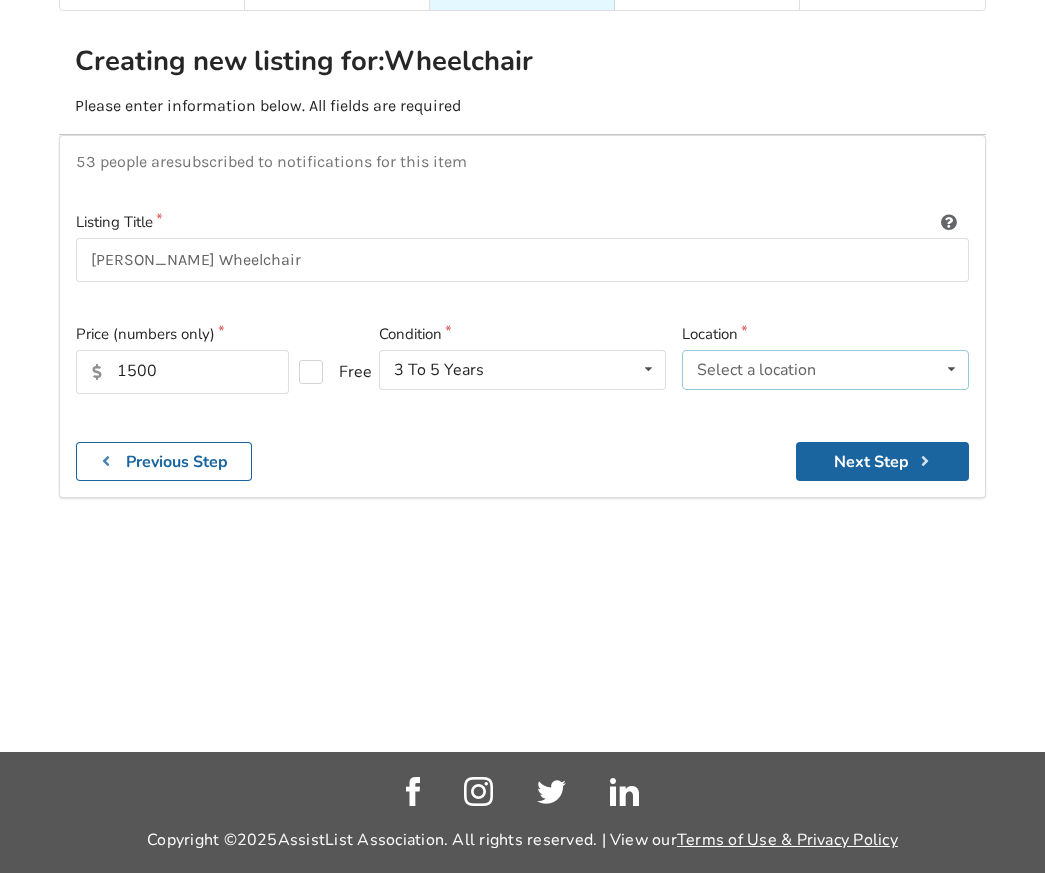 click on "Select a location [GEOGRAPHIC_DATA] [GEOGRAPHIC_DATA] [GEOGRAPHIC_DATA] [GEOGRAPHIC_DATA] [GEOGRAPHIC_DATA] [GEOGRAPHIC_DATA] [GEOGRAPHIC_DATA] [GEOGRAPHIC_DATA] [GEOGRAPHIC_DATA] [GEOGRAPHIC_DATA] [GEOGRAPHIC_DATA] [GEOGRAPHIC_DATA] [GEOGRAPHIC_DATA][PERSON_NAME][GEOGRAPHIC_DATA][PERSON_NAME] [GEOGRAPHIC_DATA] [GEOGRAPHIC_DATA][PERSON_NAME] [GEOGRAPHIC_DATA] [GEOGRAPHIC_DATA] [GEOGRAPHIC_DATA] [GEOGRAPHIC_DATA] [GEOGRAPHIC_DATA] Other" at bounding box center [825, 370] 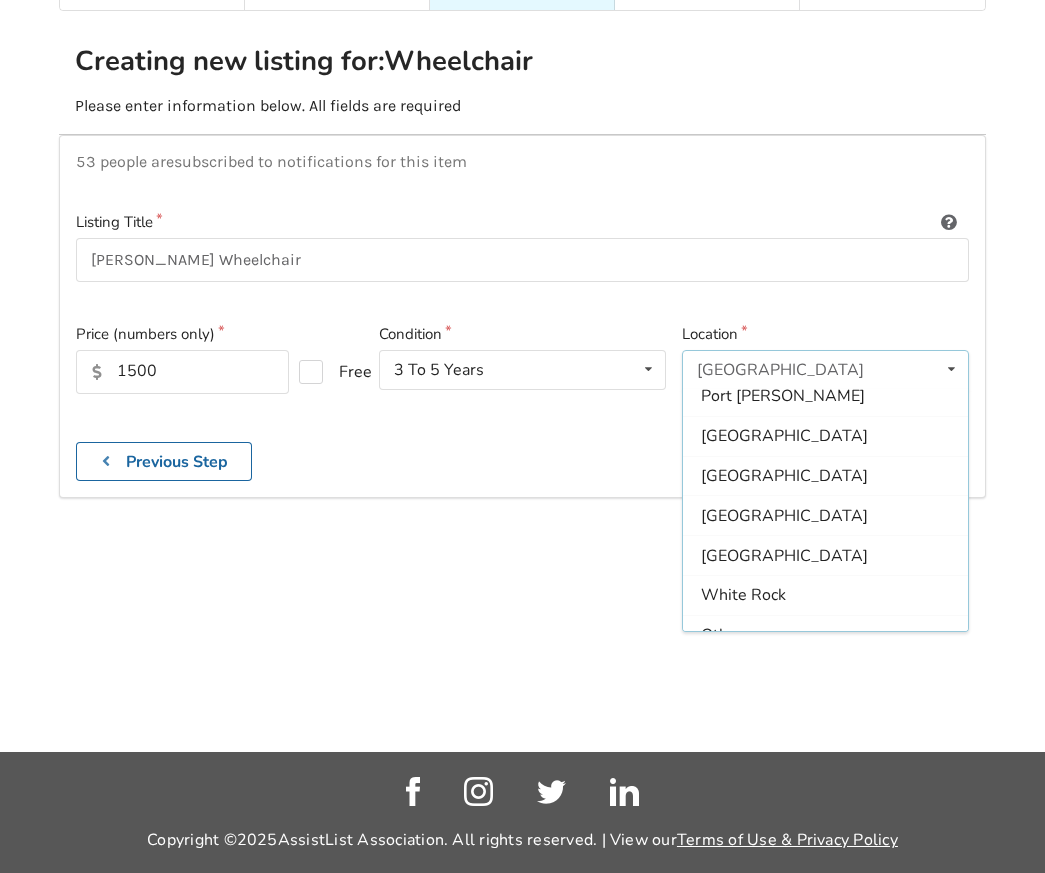 scroll, scrollTop: 595, scrollLeft: 0, axis: vertical 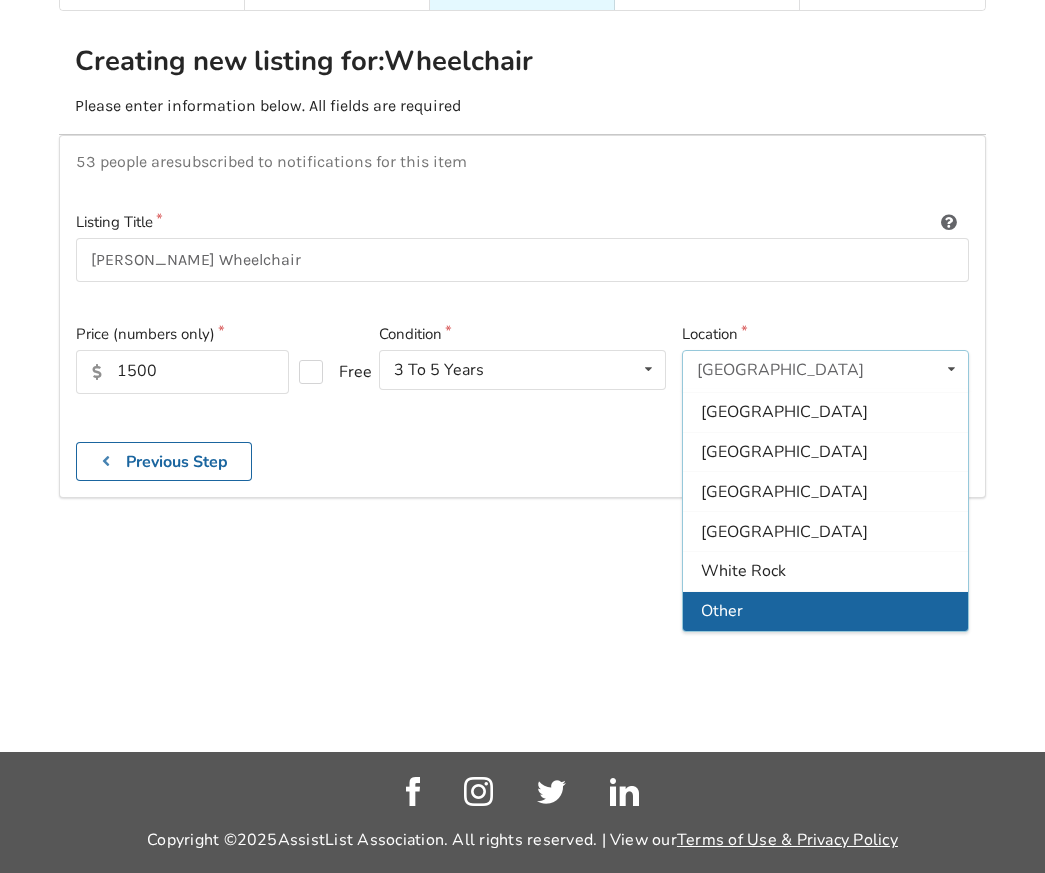 click on "Other" at bounding box center [825, 611] 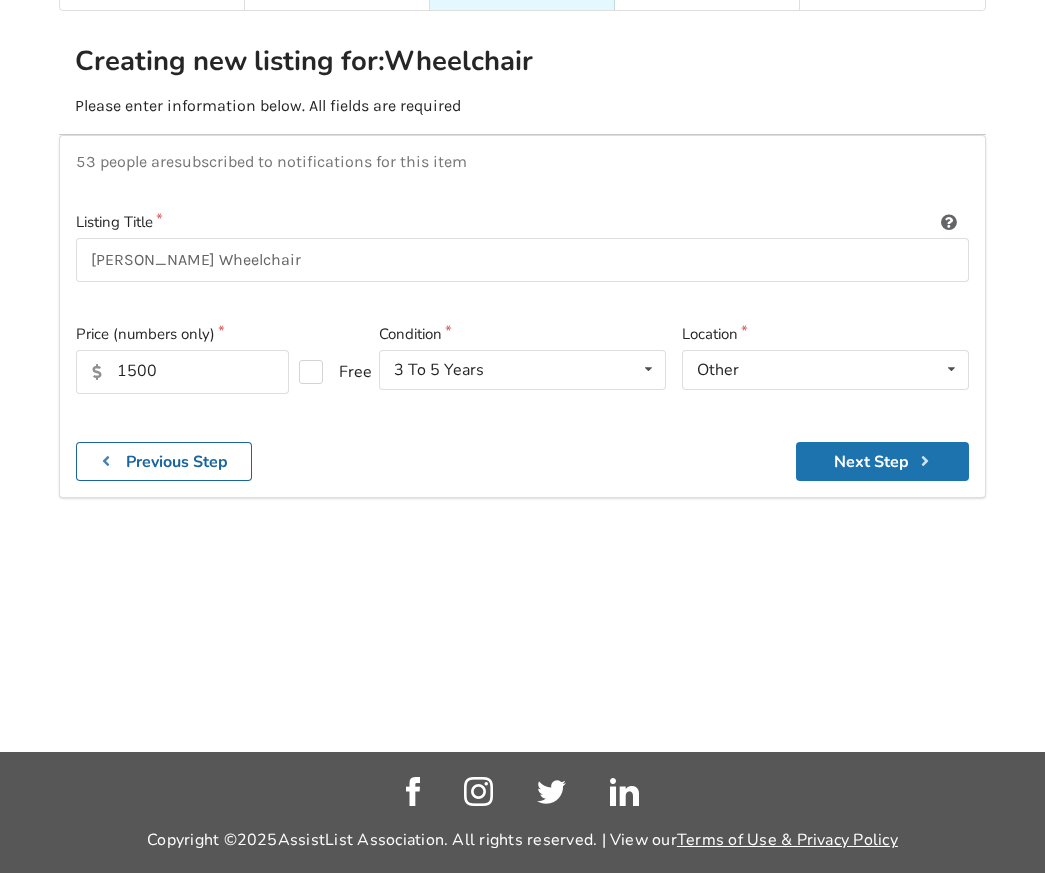 click on "Next Step" at bounding box center (882, 461) 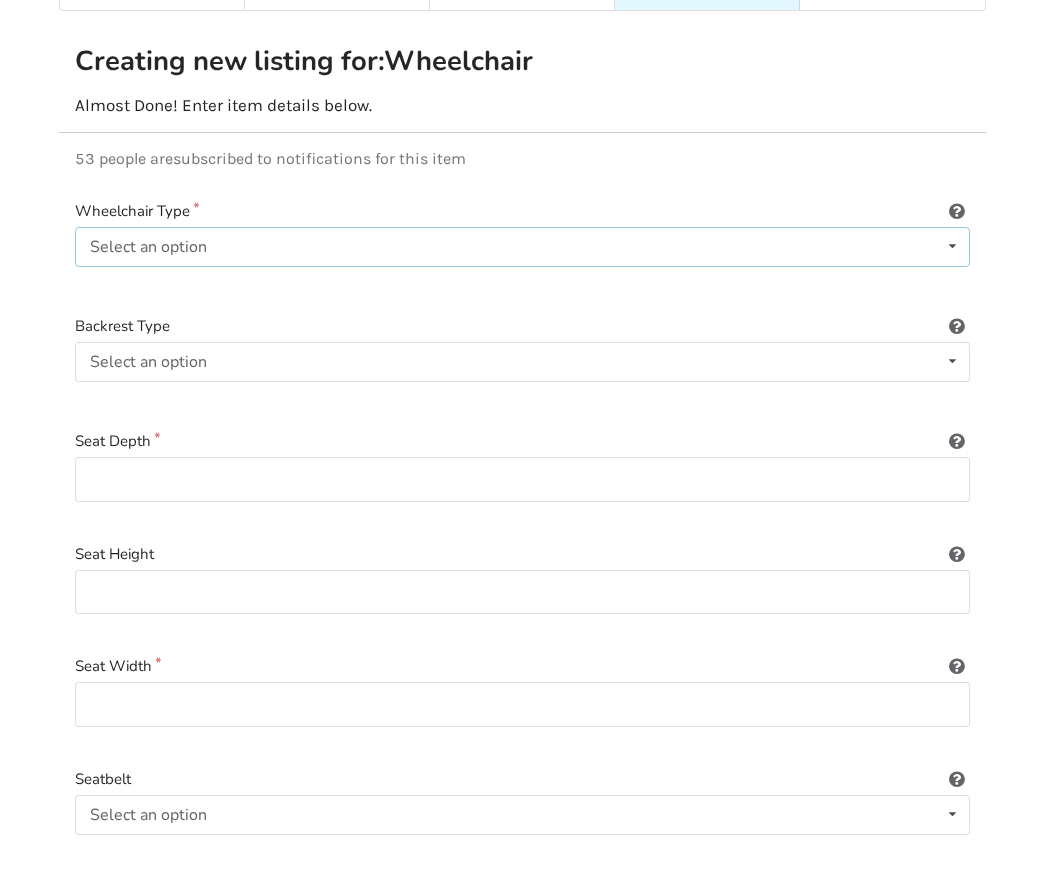 click on "Select an option Power/electric Manual Transport Tilt" at bounding box center [522, 247] 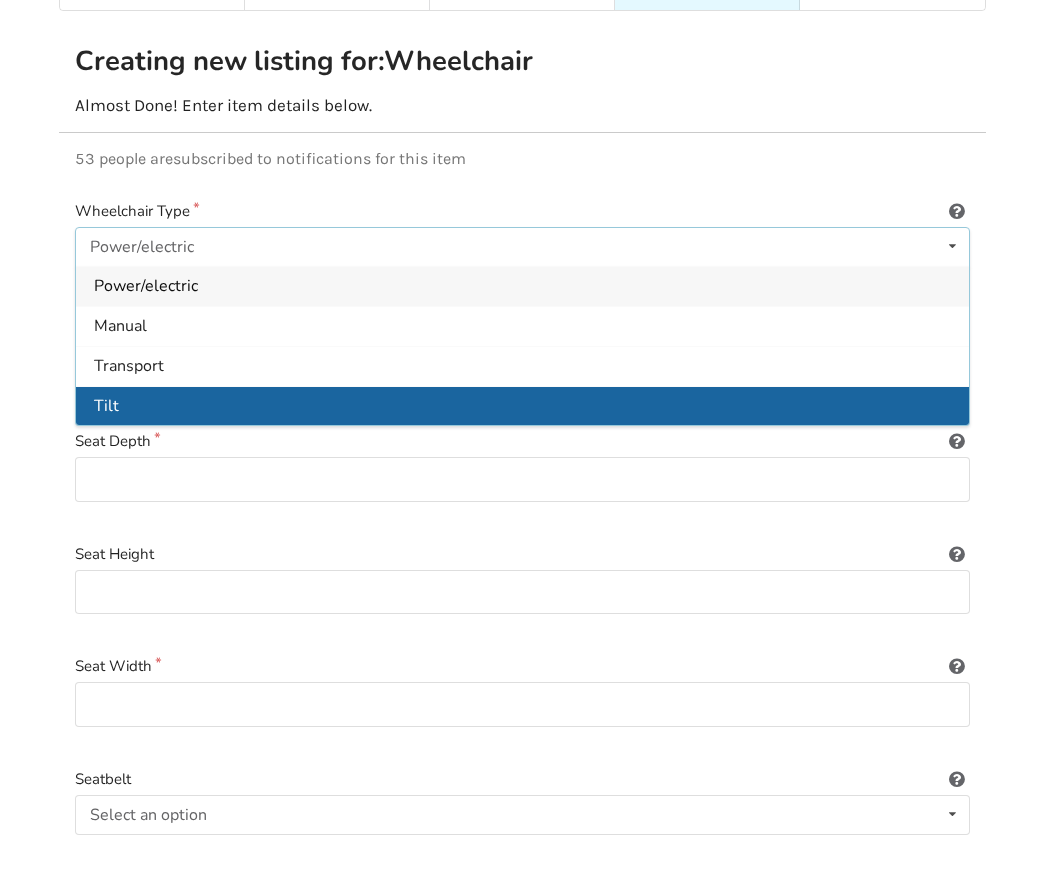 click on "Tilt" at bounding box center [522, 406] 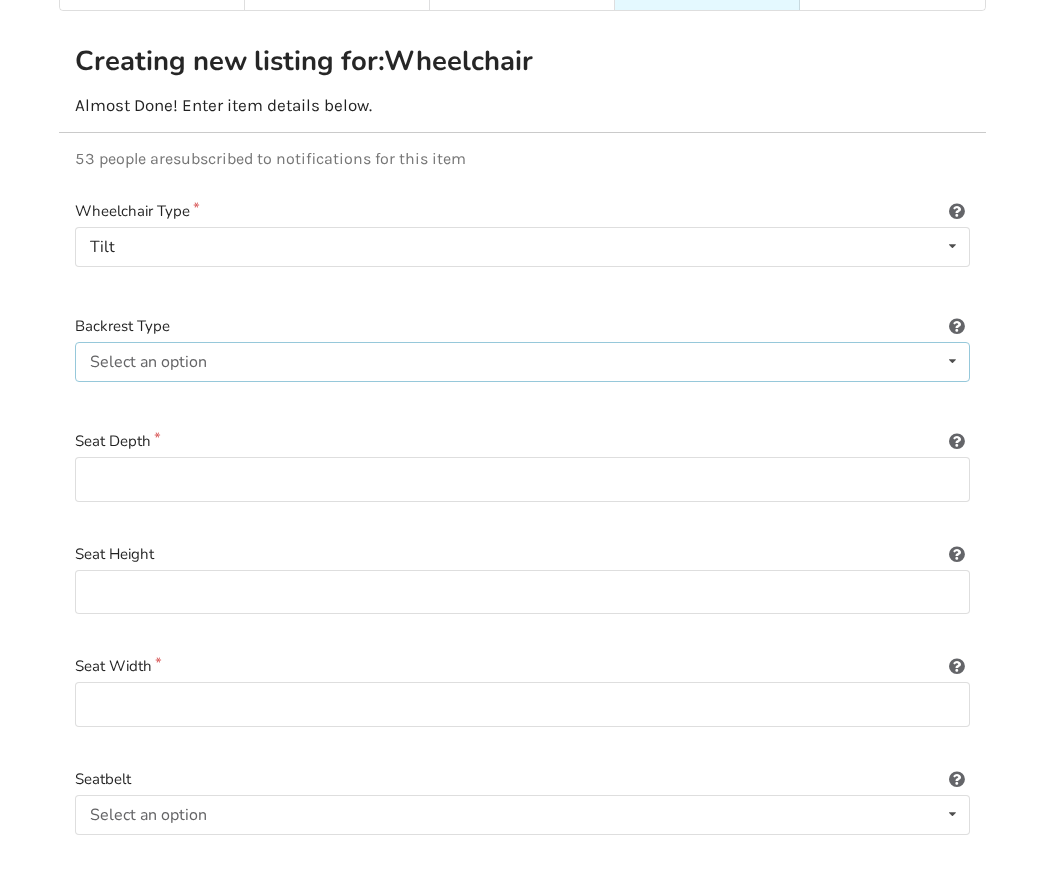 click on "Select an option Sling (standard upholstery) Hardshell (rigid) Tension-adjustable" at bounding box center (522, 362) 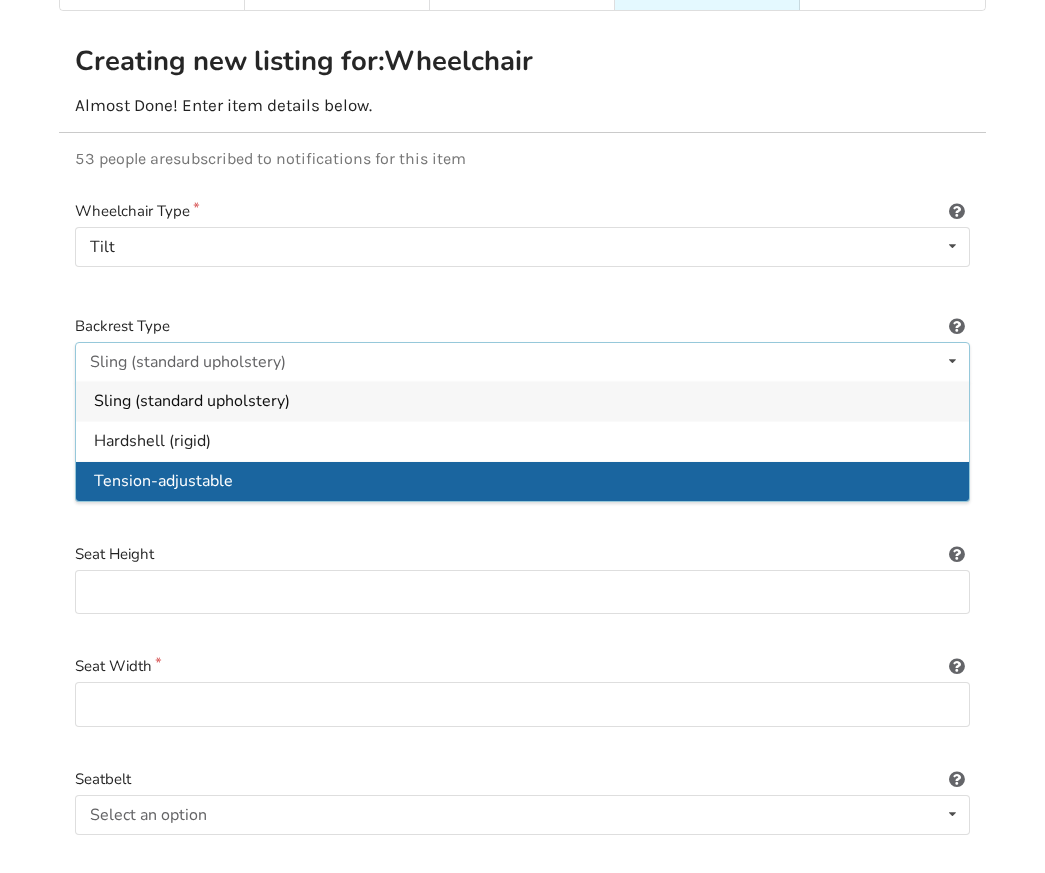 click on "Tension-adjustable" at bounding box center [522, 481] 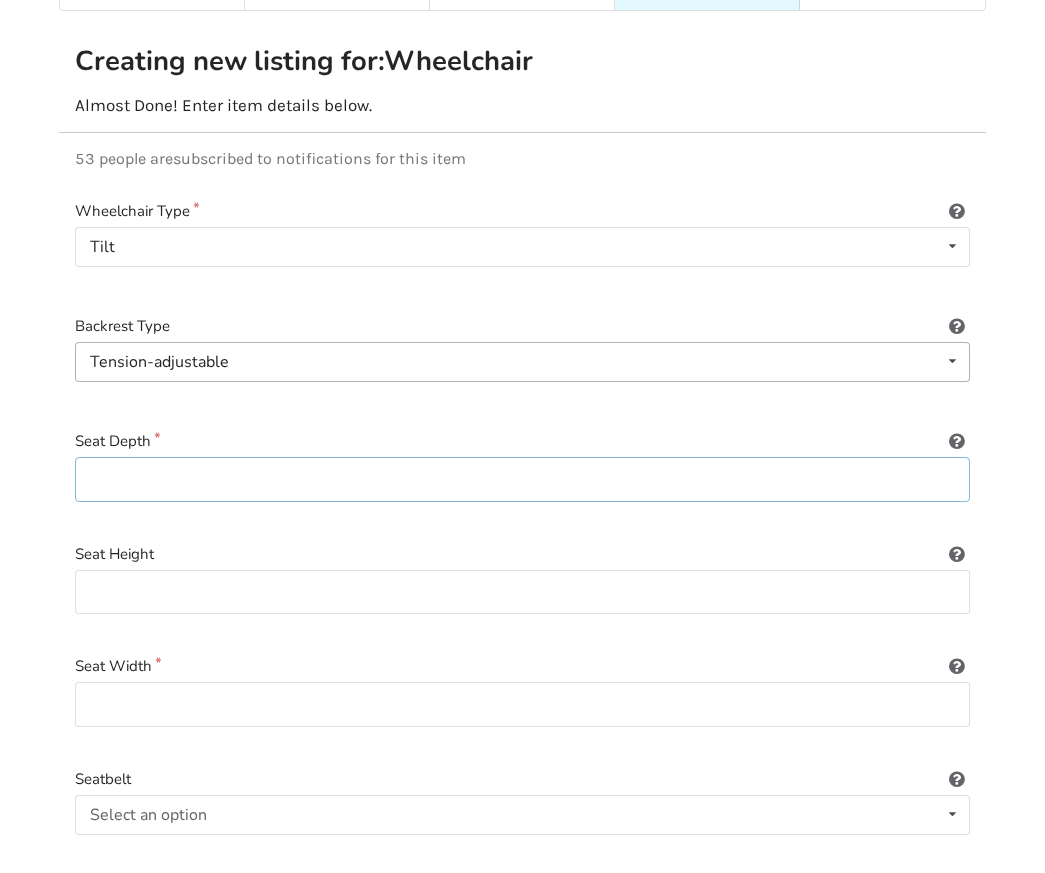 click at bounding box center (522, 479) 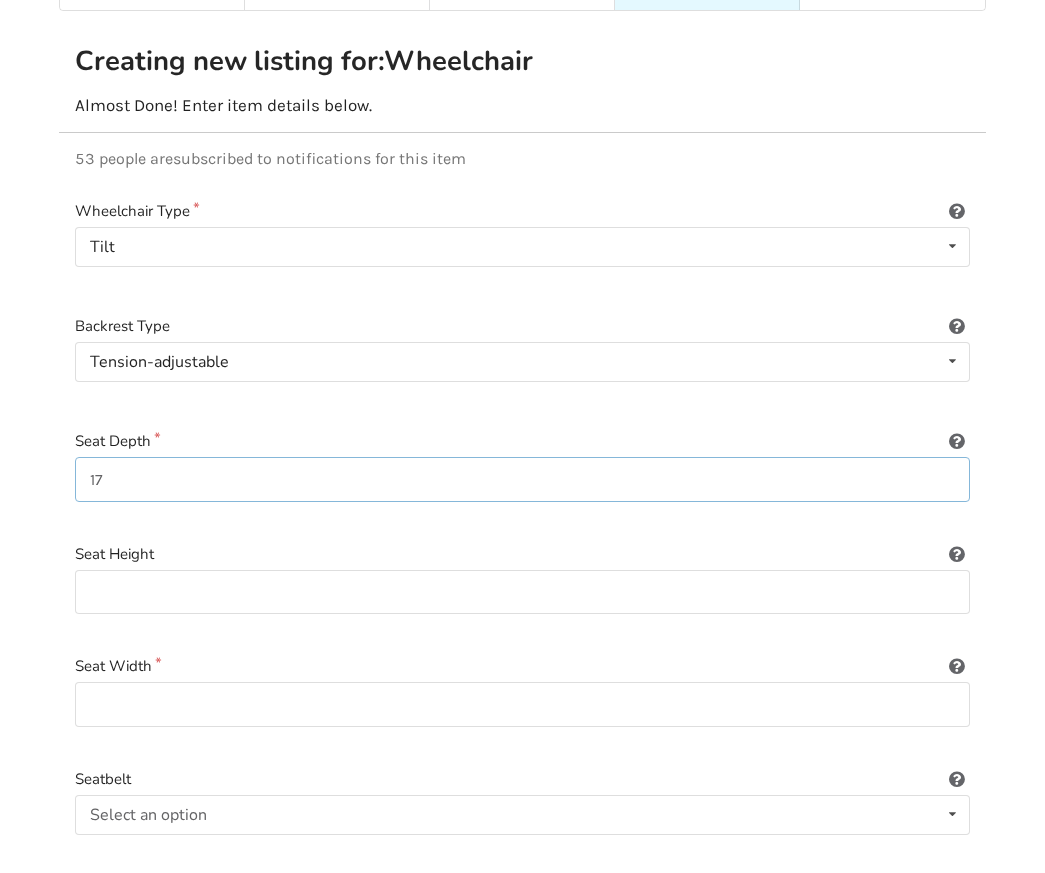 type on "17" 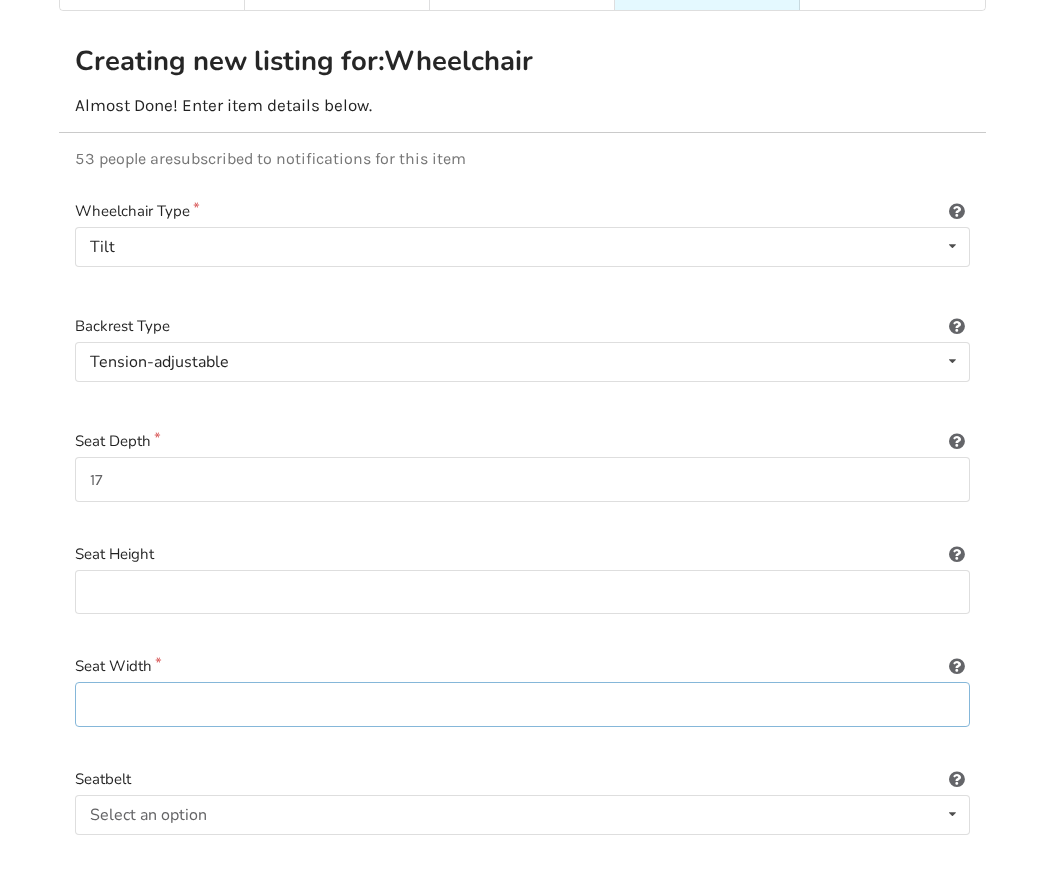 click at bounding box center [522, 704] 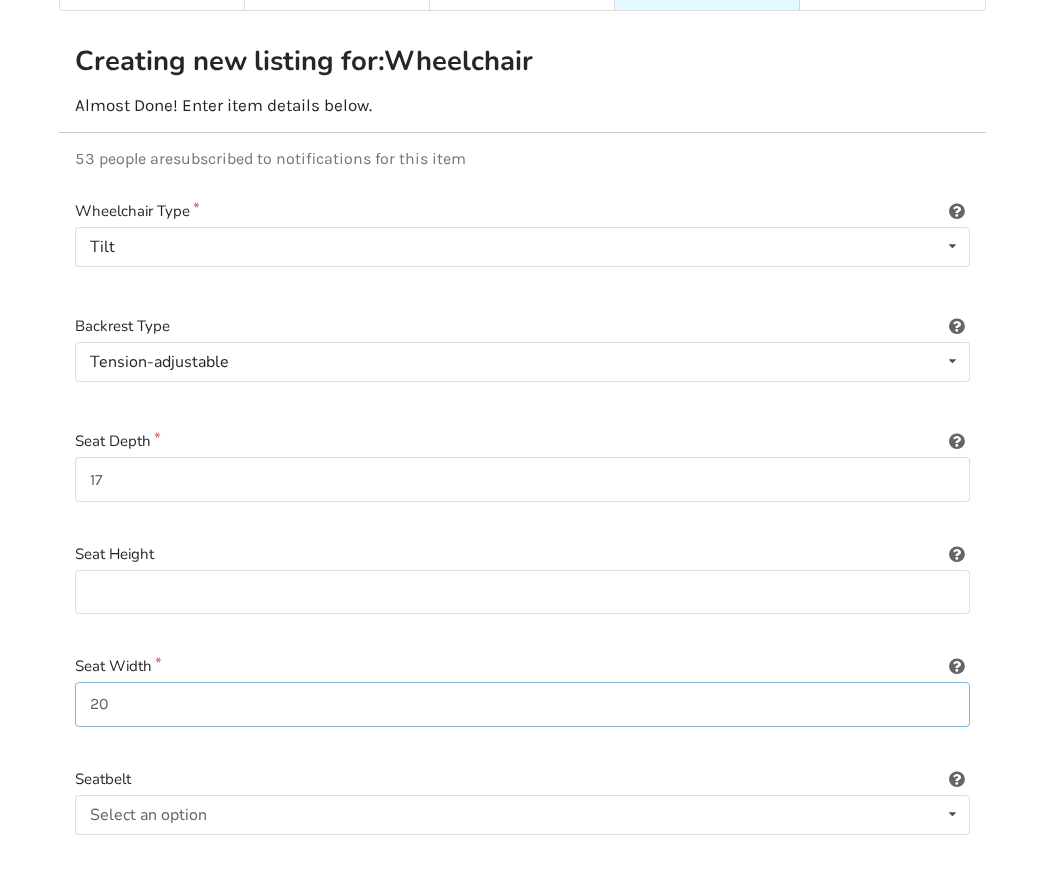 type on "20" 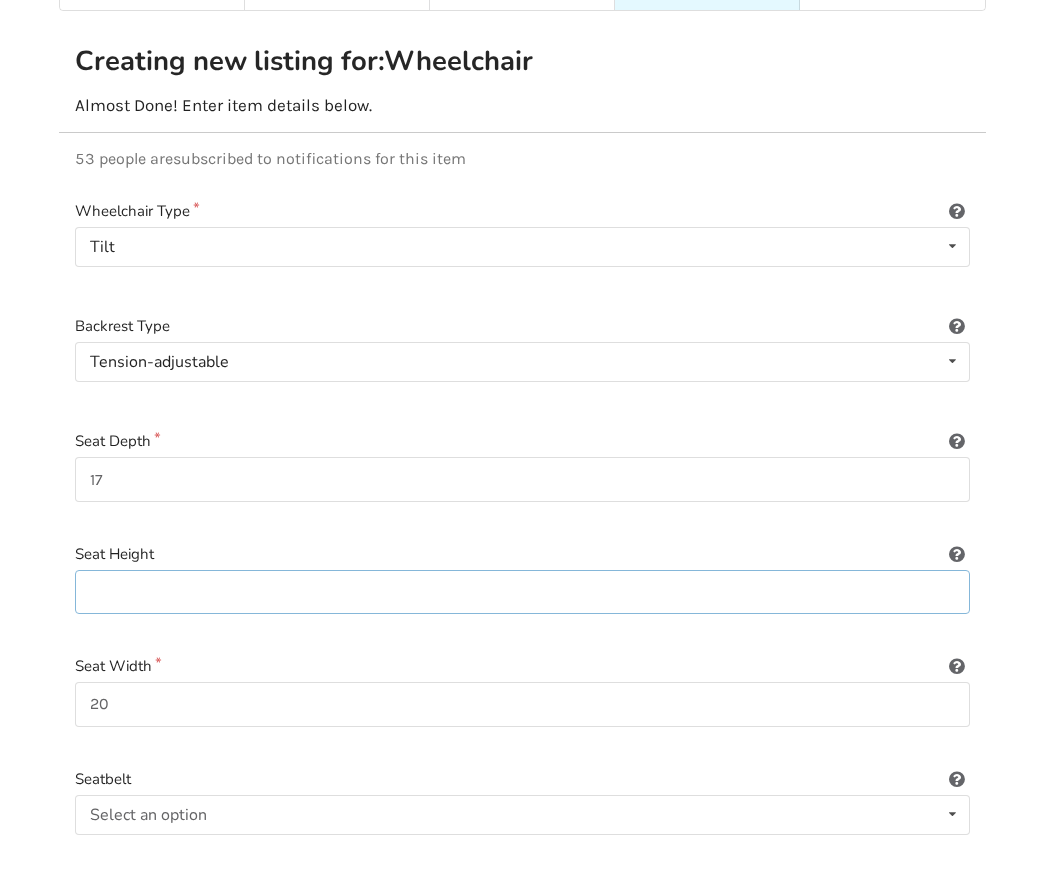 click at bounding box center (522, 592) 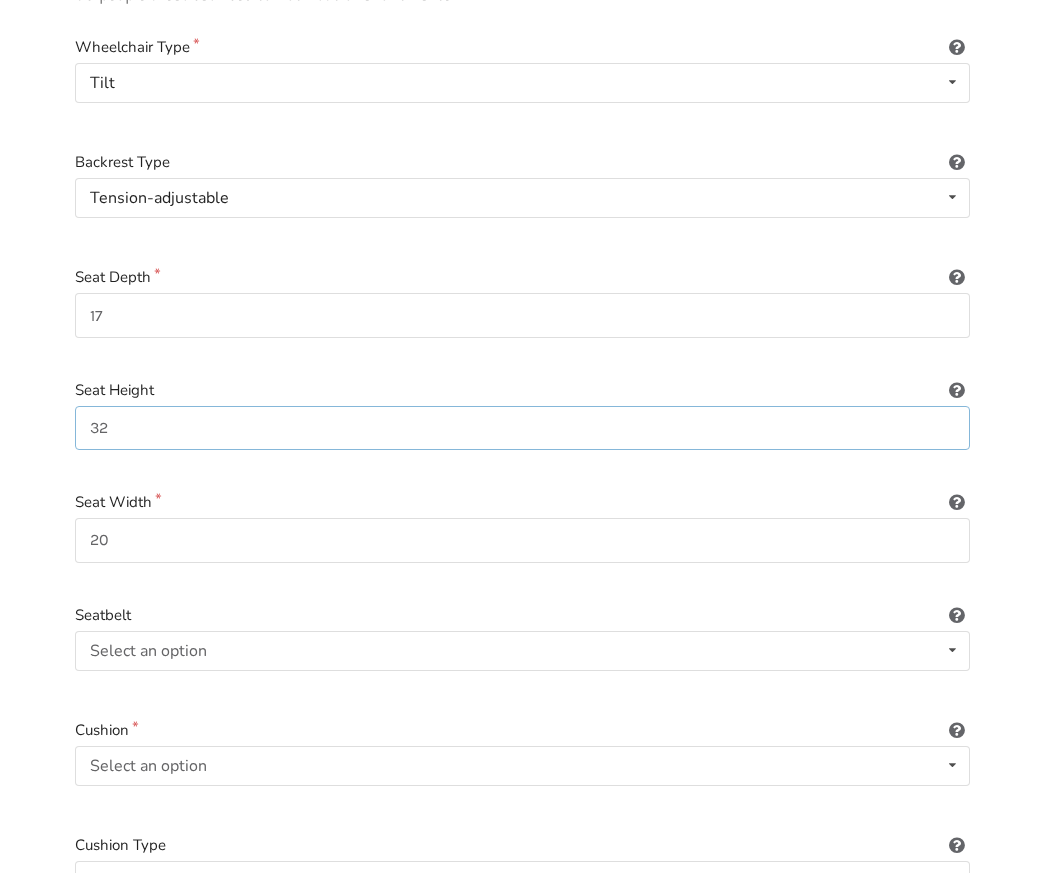 scroll, scrollTop: 350, scrollLeft: 0, axis: vertical 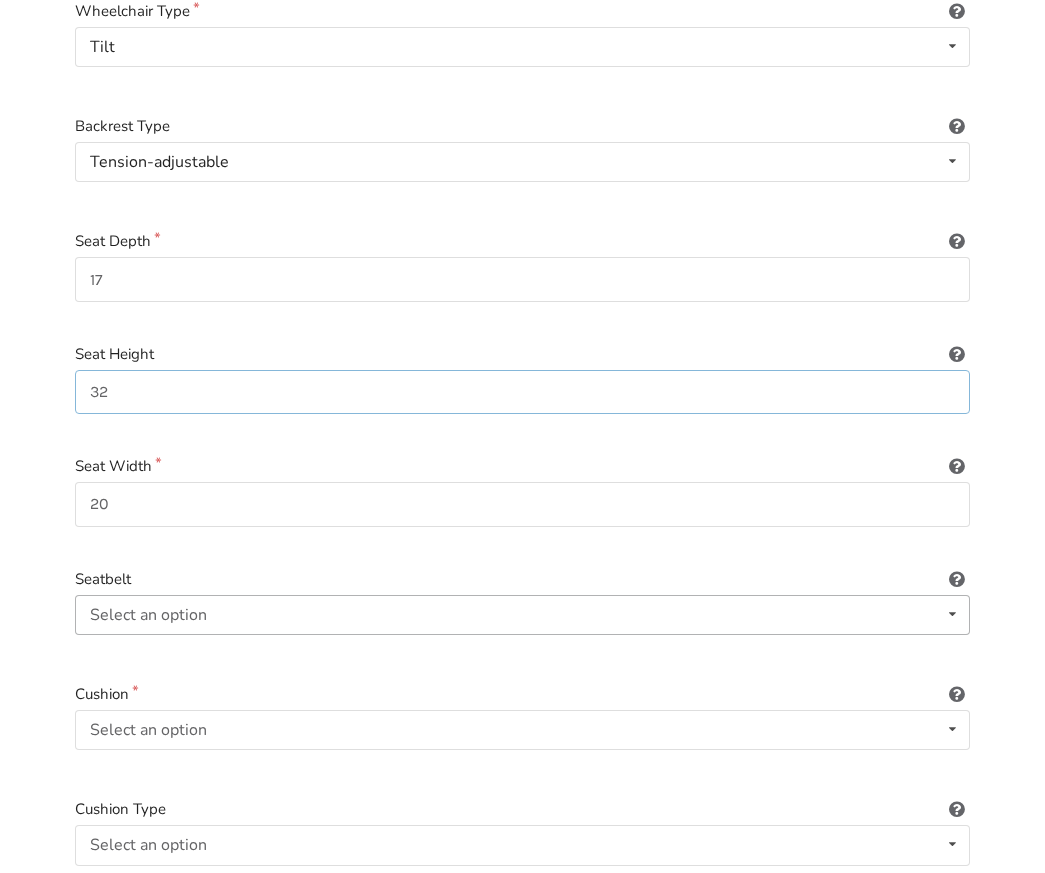 type on "32" 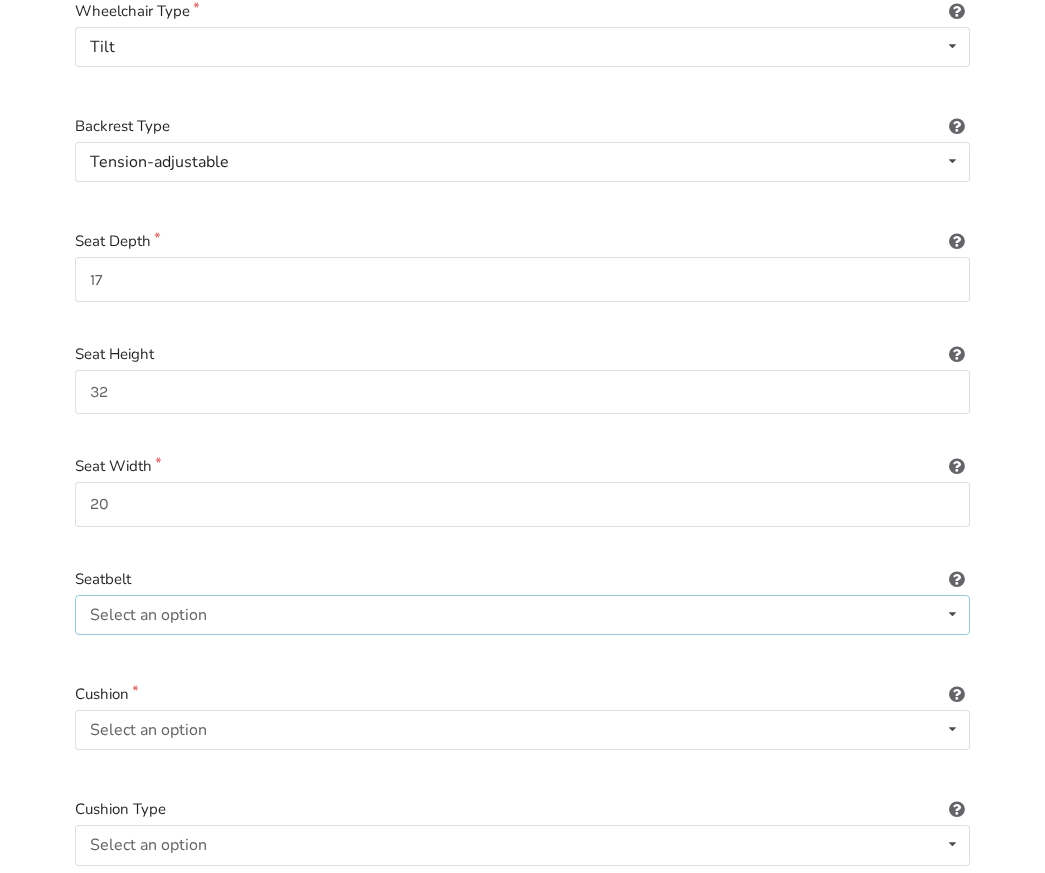 click on "Select an option Included Not included" at bounding box center (522, 615) 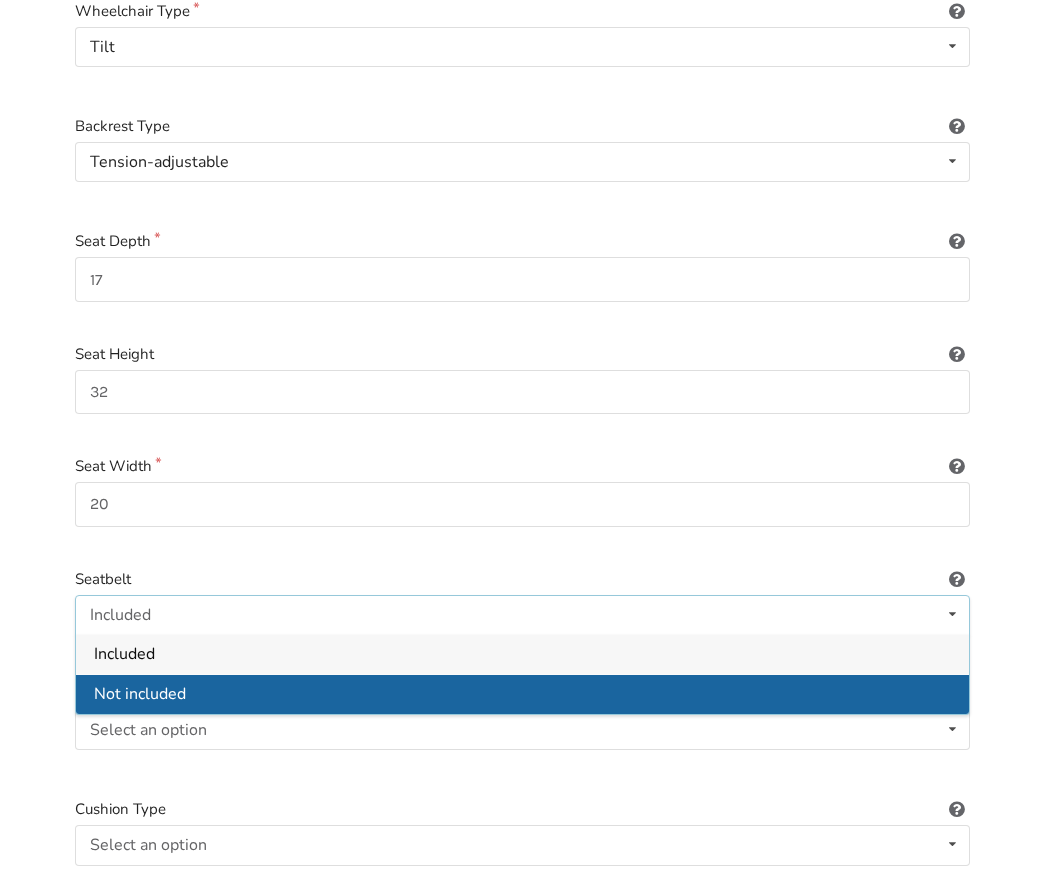 click on "Not included" at bounding box center (522, 694) 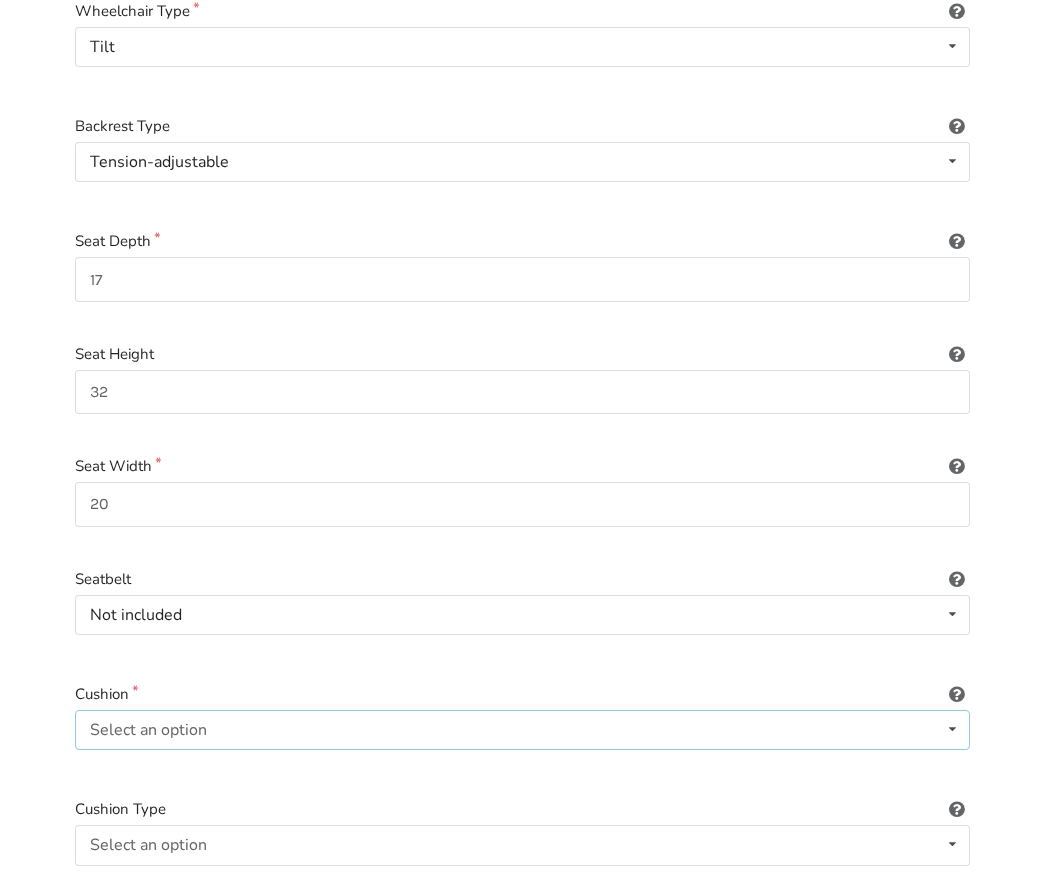 click on "Select an option Included Not included" at bounding box center (522, 730) 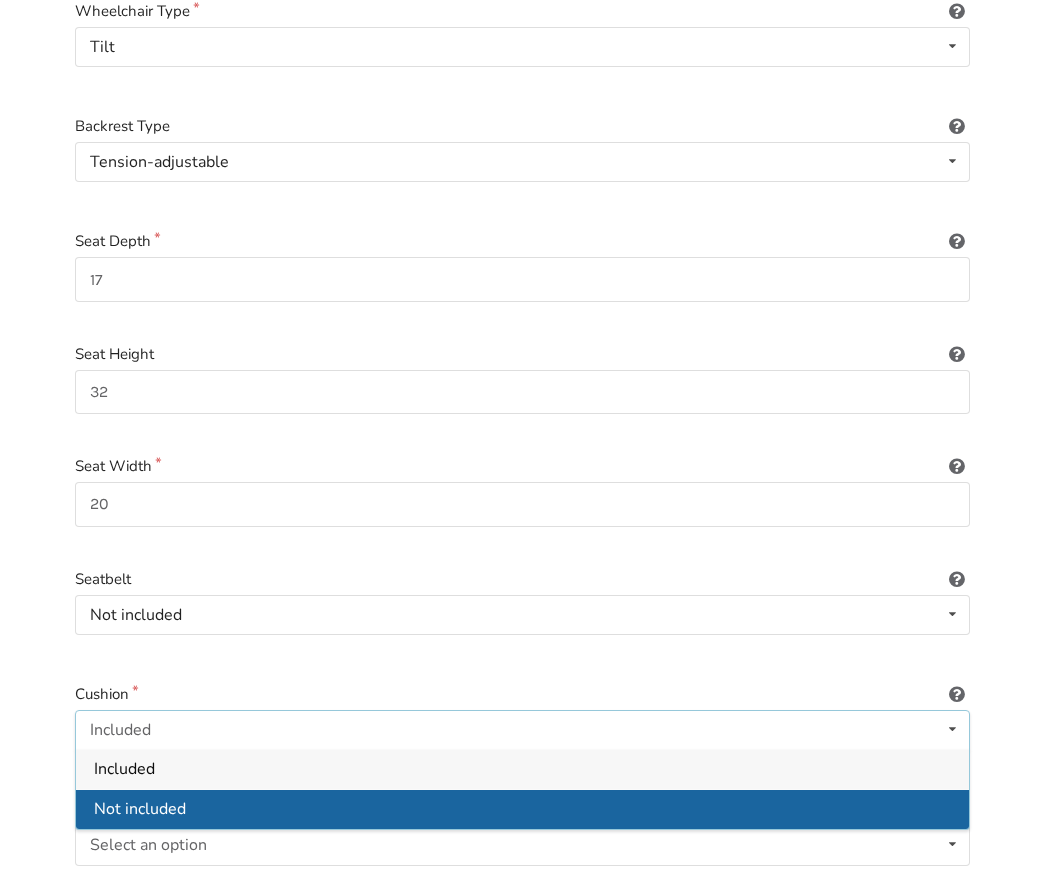 click on "Not included" at bounding box center (522, 809) 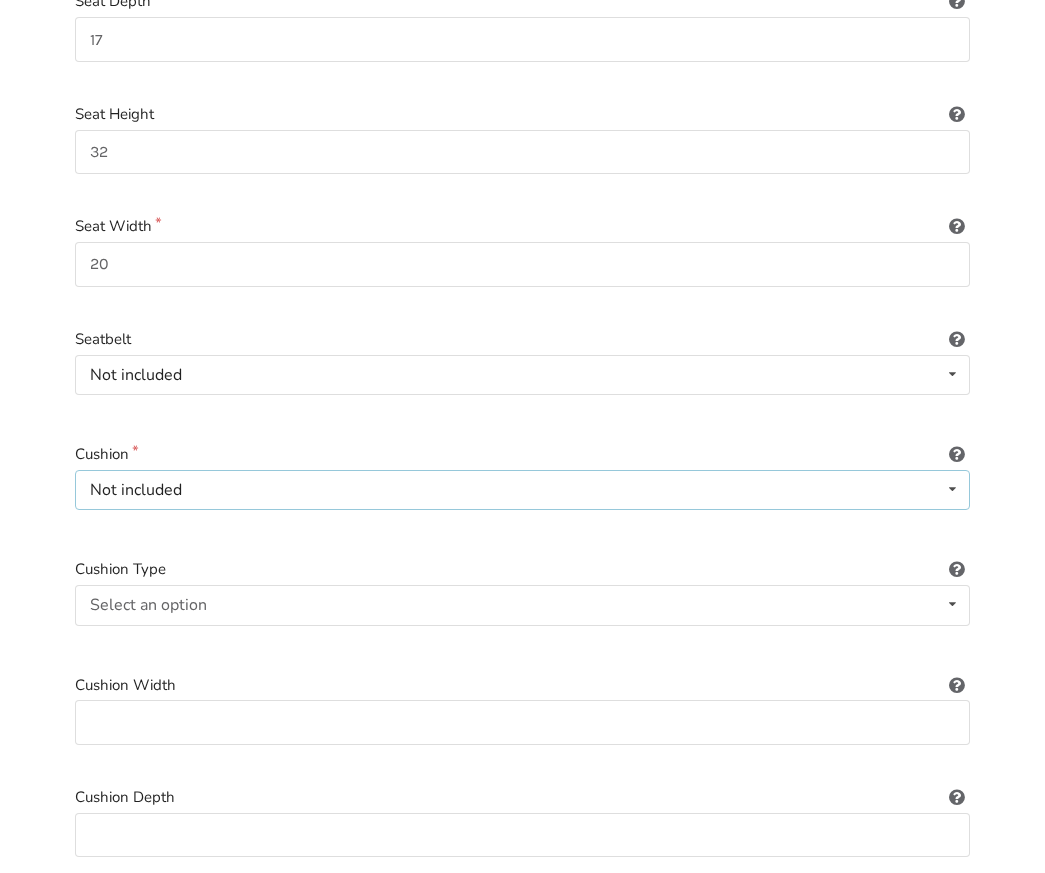 scroll, scrollTop: 650, scrollLeft: 0, axis: vertical 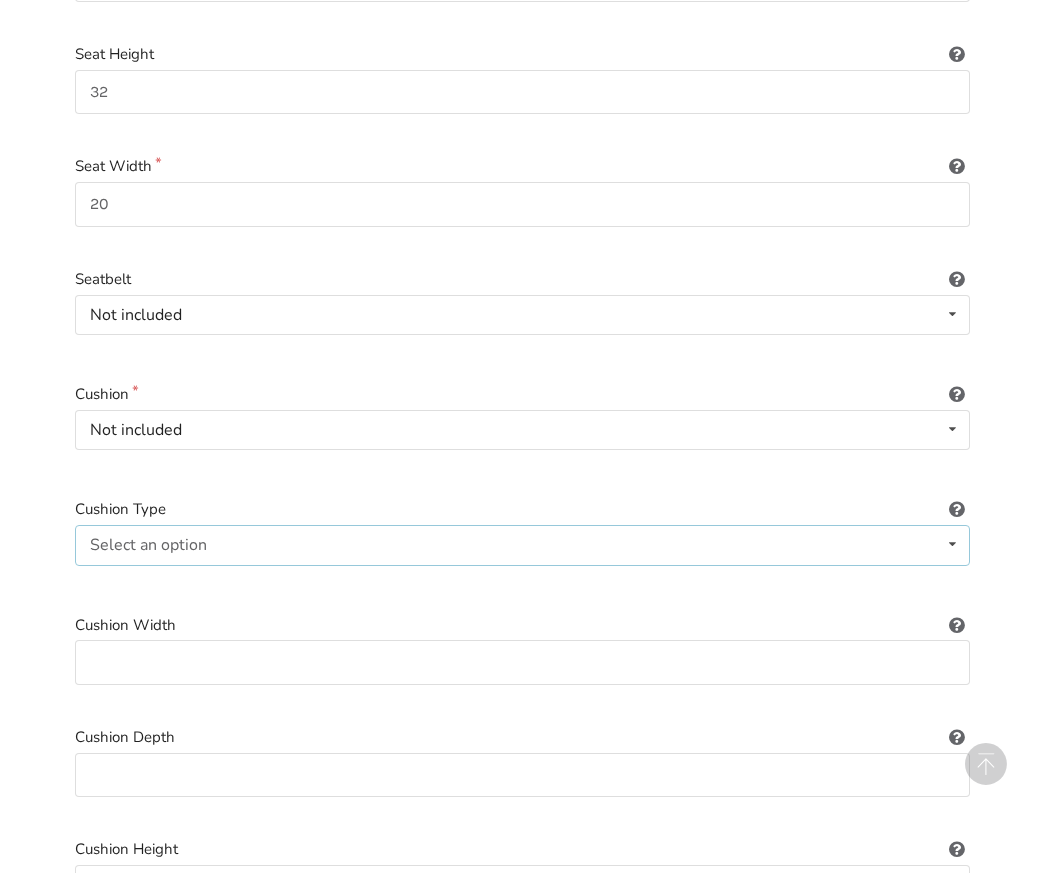 click on "Select an option Not applicable Foam Gel Air Gel and foam Air and foam Captain's seat" at bounding box center [522, 545] 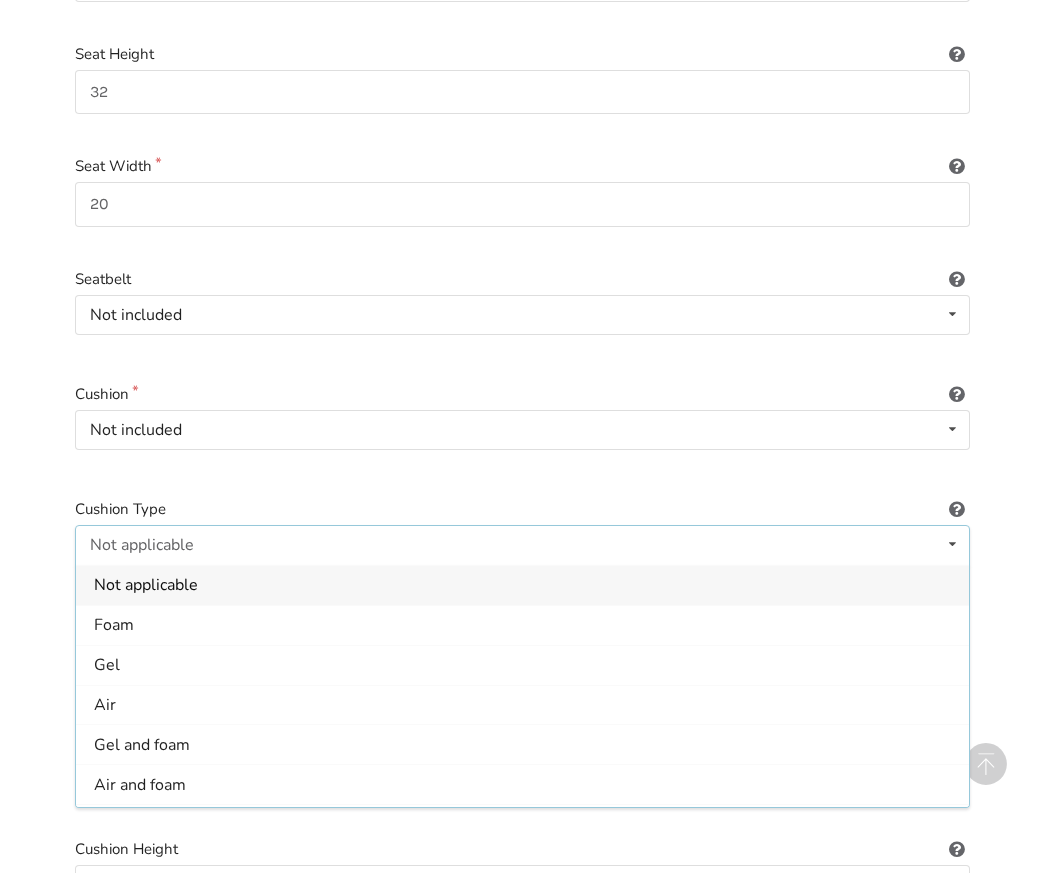 click on "Not applicable" at bounding box center [522, 585] 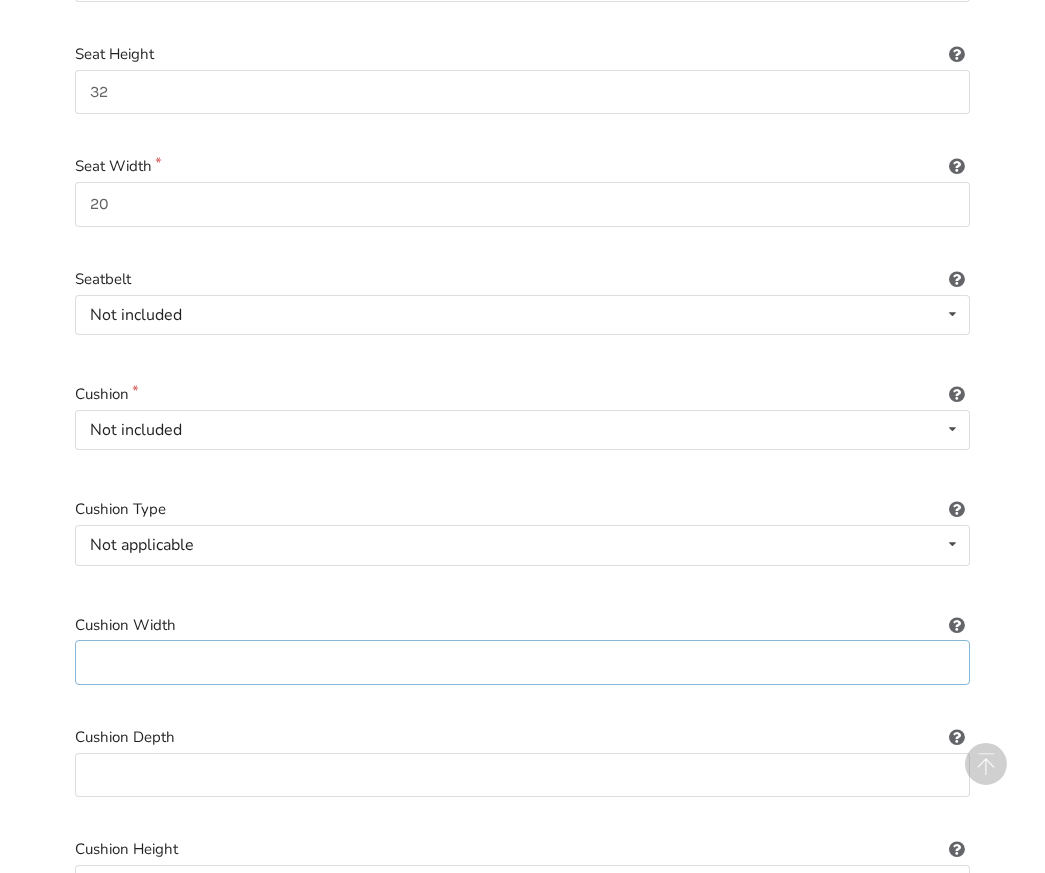 click at bounding box center [522, 662] 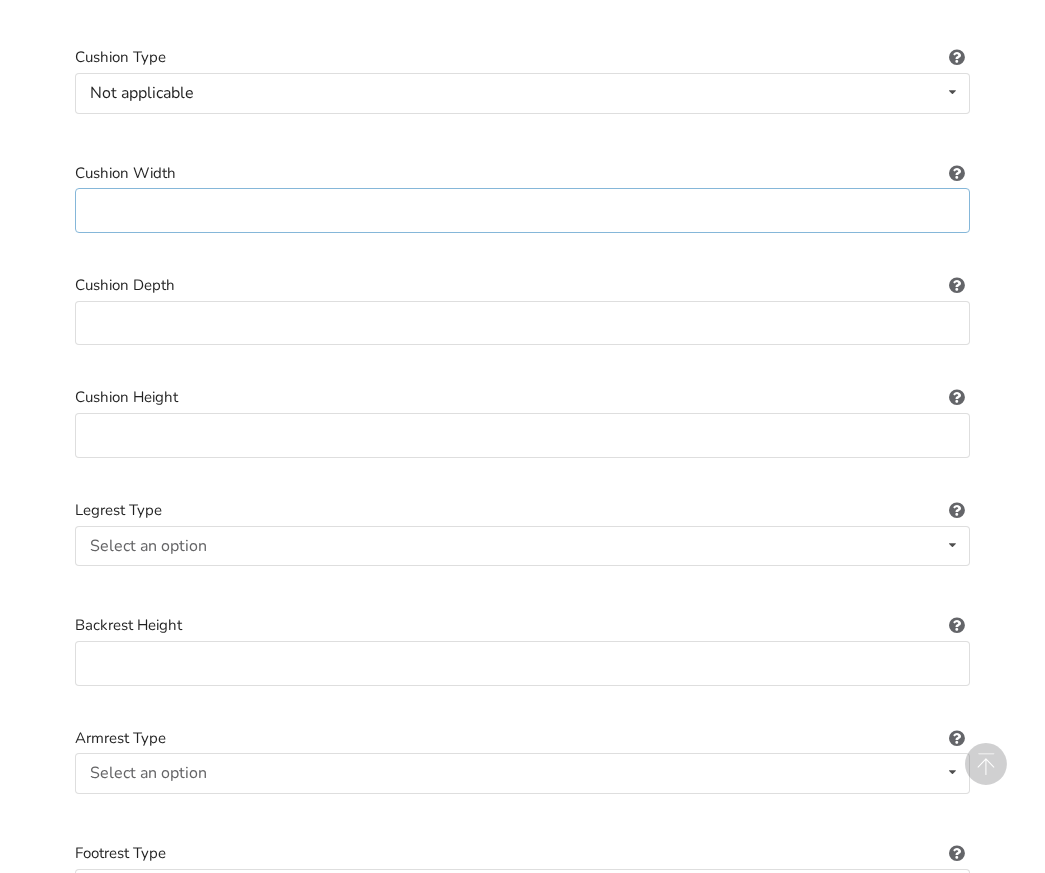 scroll, scrollTop: 1150, scrollLeft: 0, axis: vertical 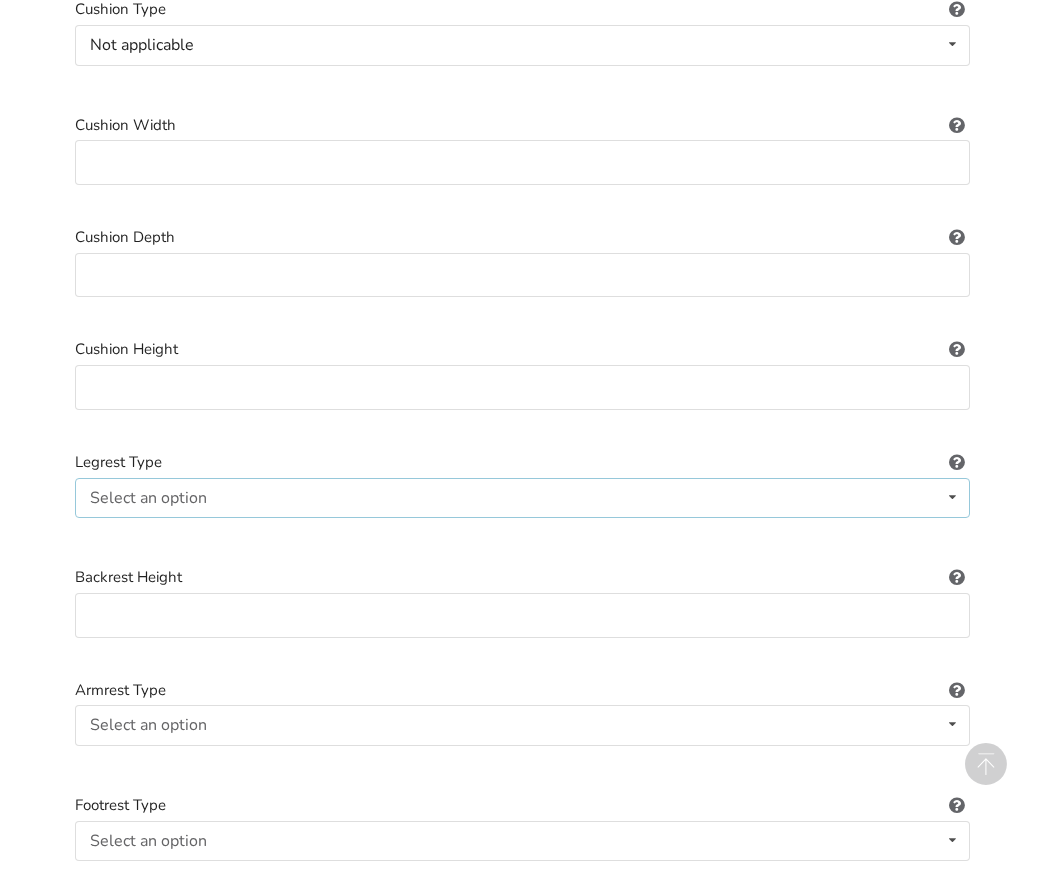 click on "Select an option Standard Height-adjustable Elevating" at bounding box center [522, 498] 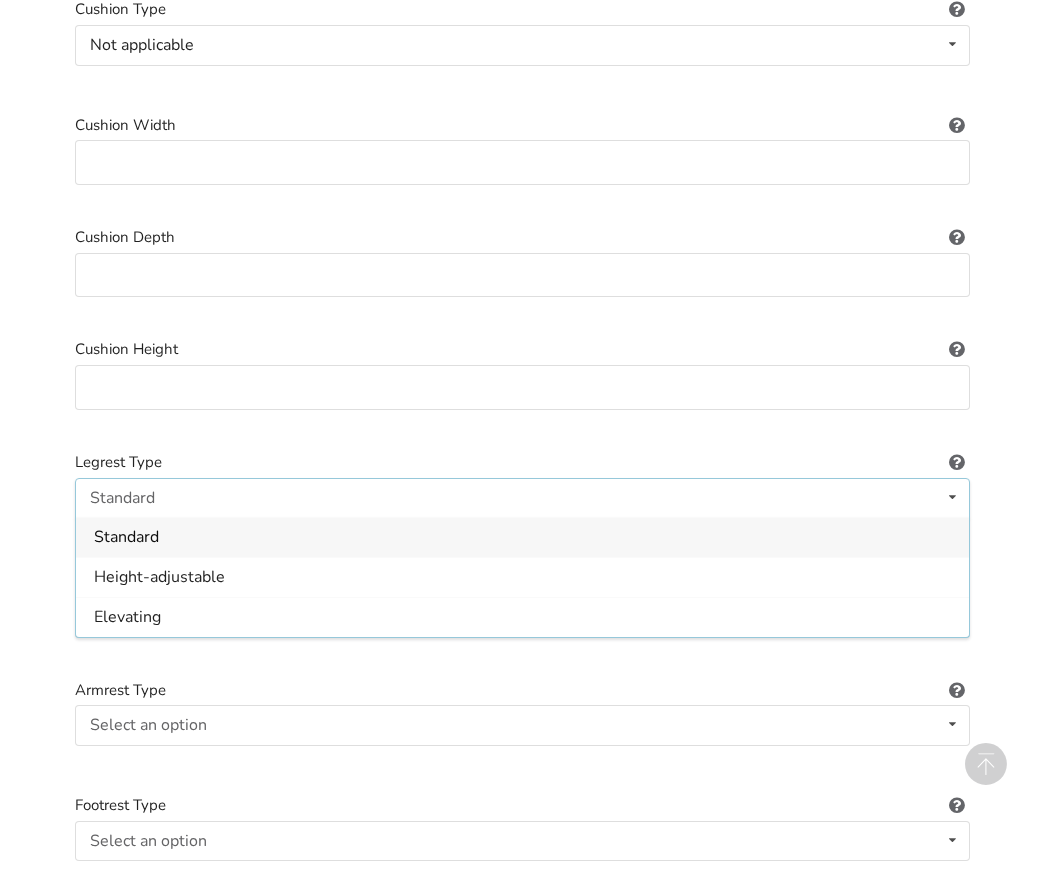 click on "Standard Standard Height-adjustable Elevating" at bounding box center [522, 498] 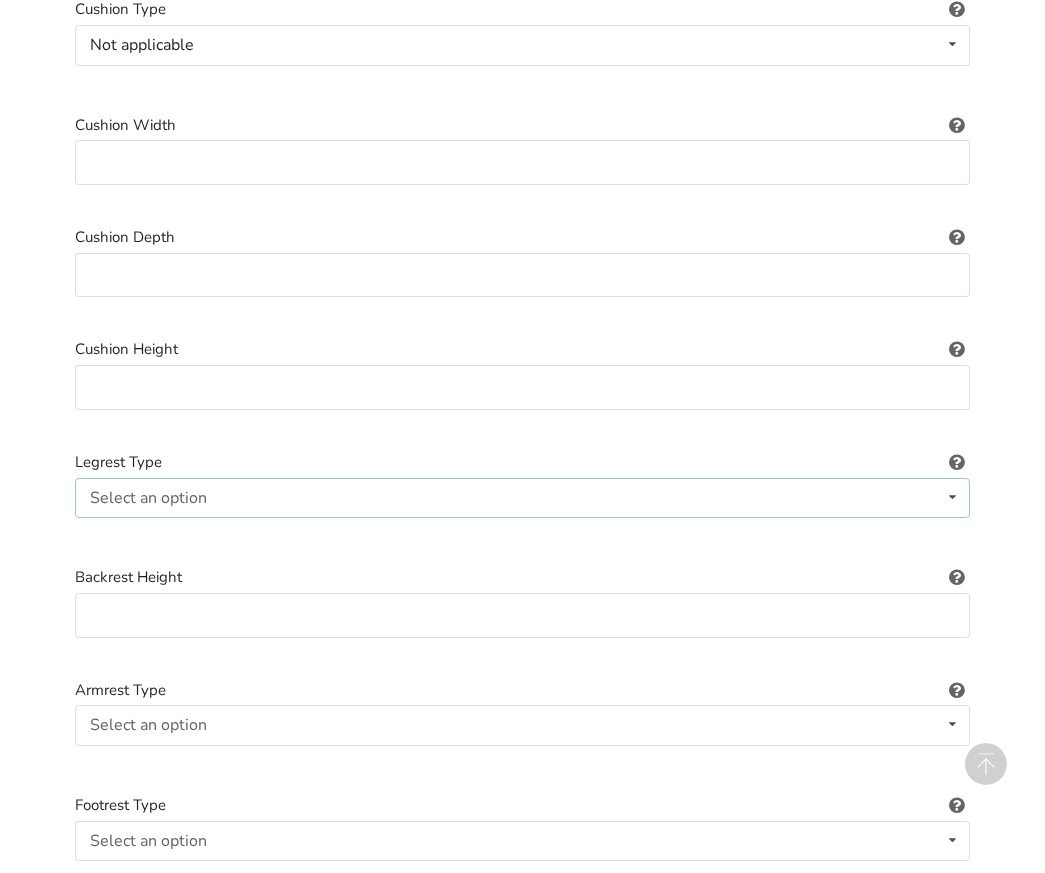 click on "Select an option Standard Height-adjustable Elevating" at bounding box center [522, 498] 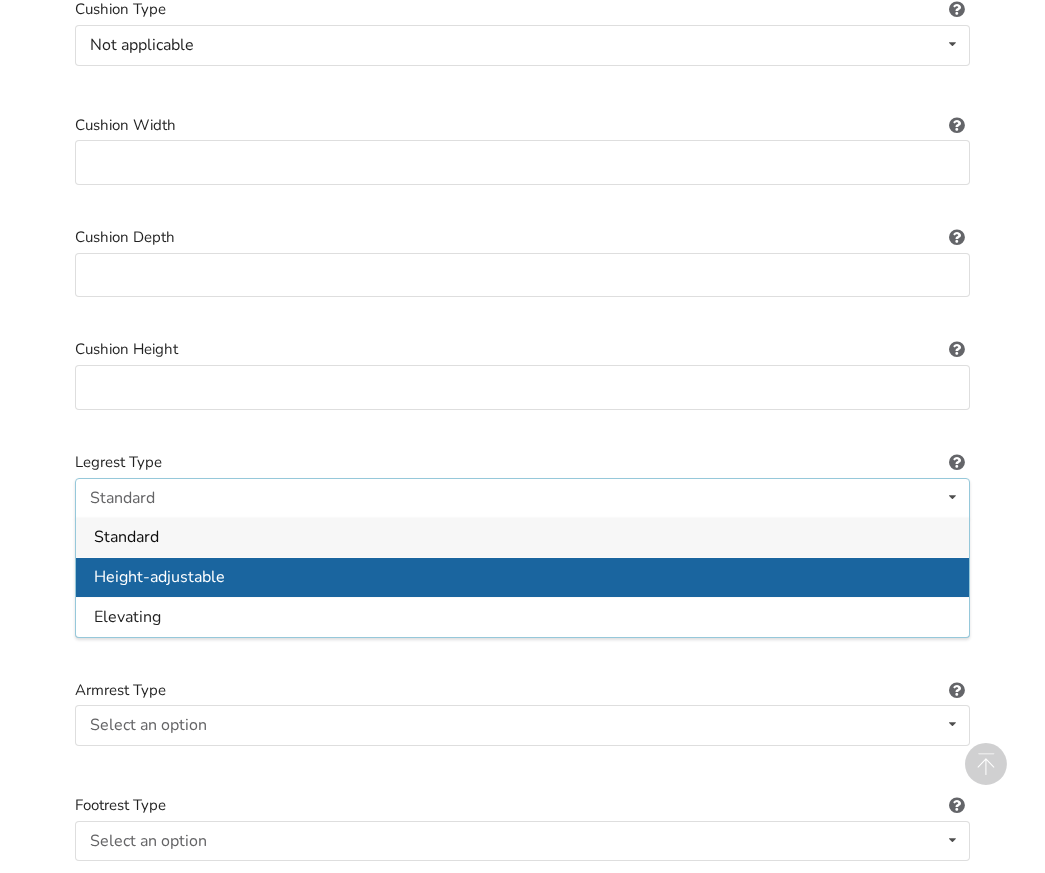 click on "Height-adjustable" at bounding box center (159, 577) 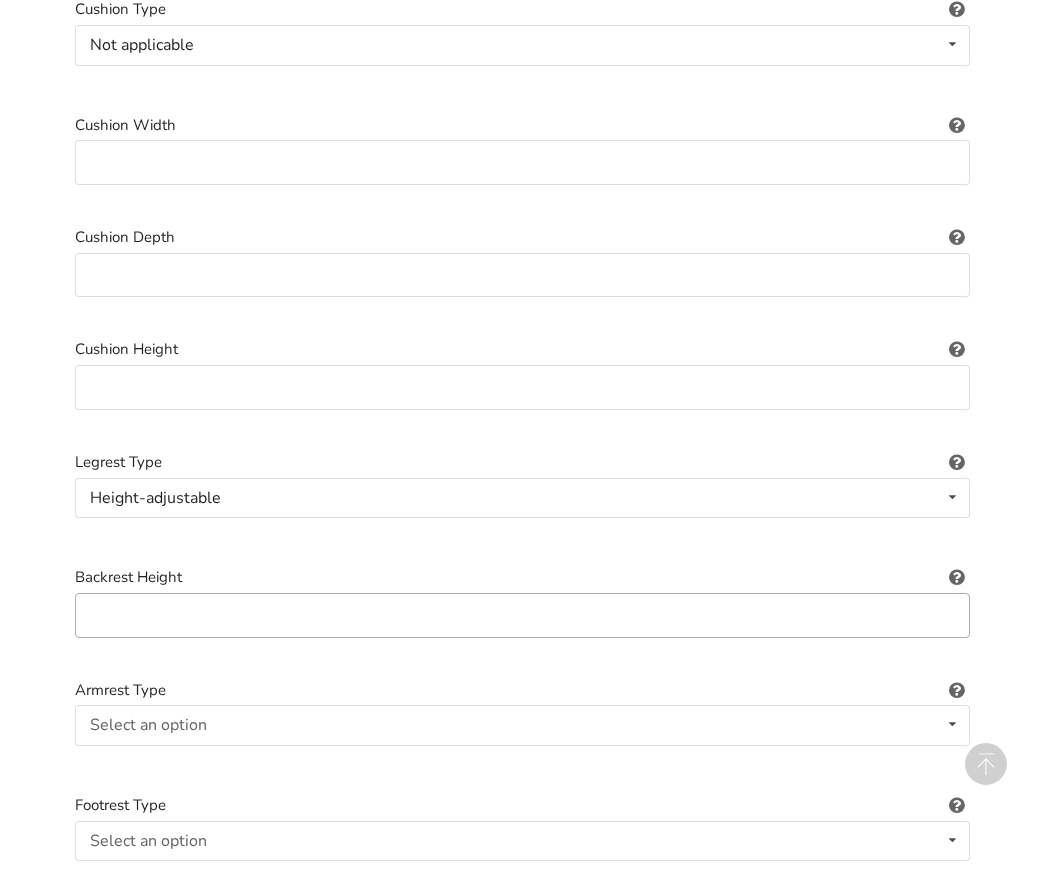 click at bounding box center [522, 615] 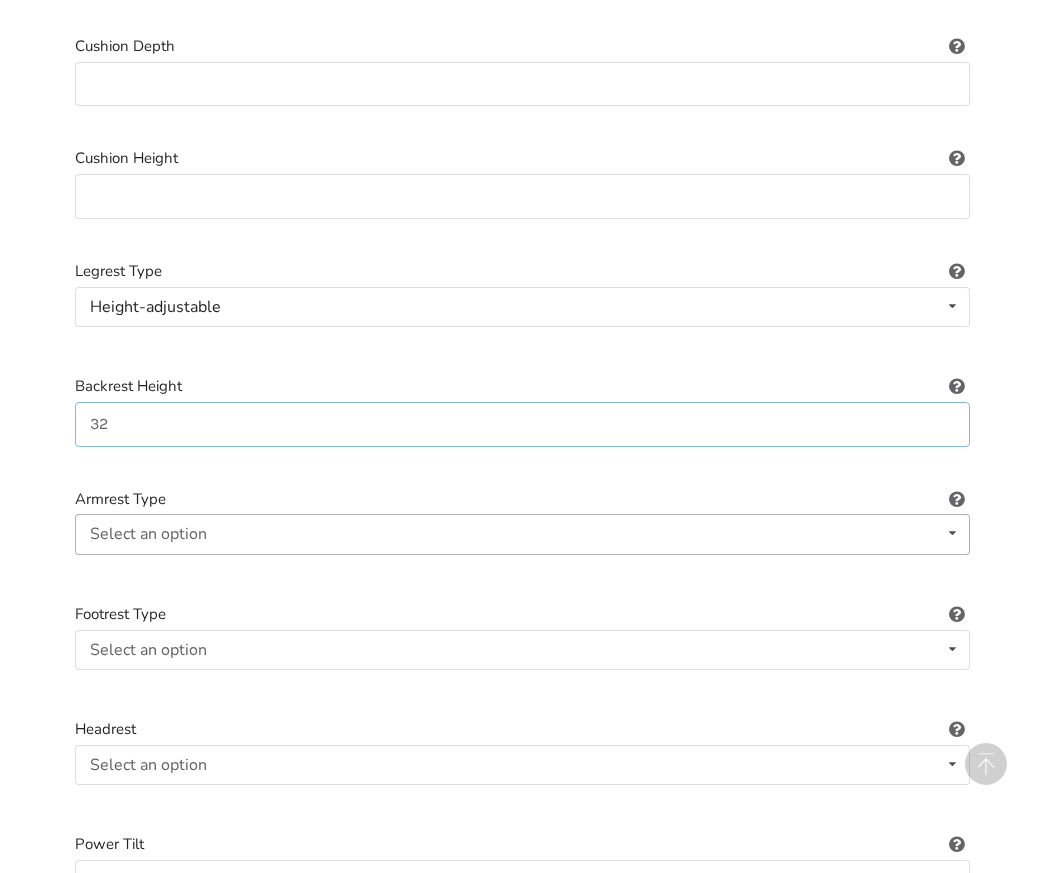 scroll, scrollTop: 1350, scrollLeft: 0, axis: vertical 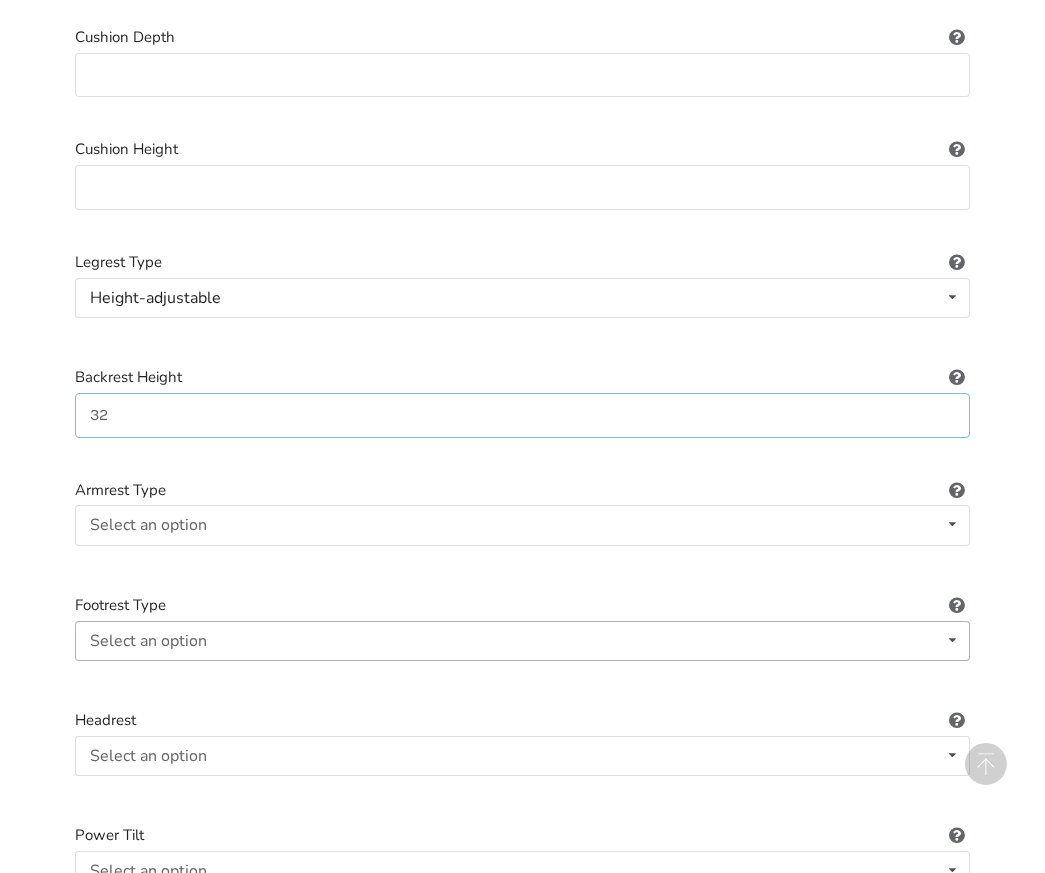 type on "32" 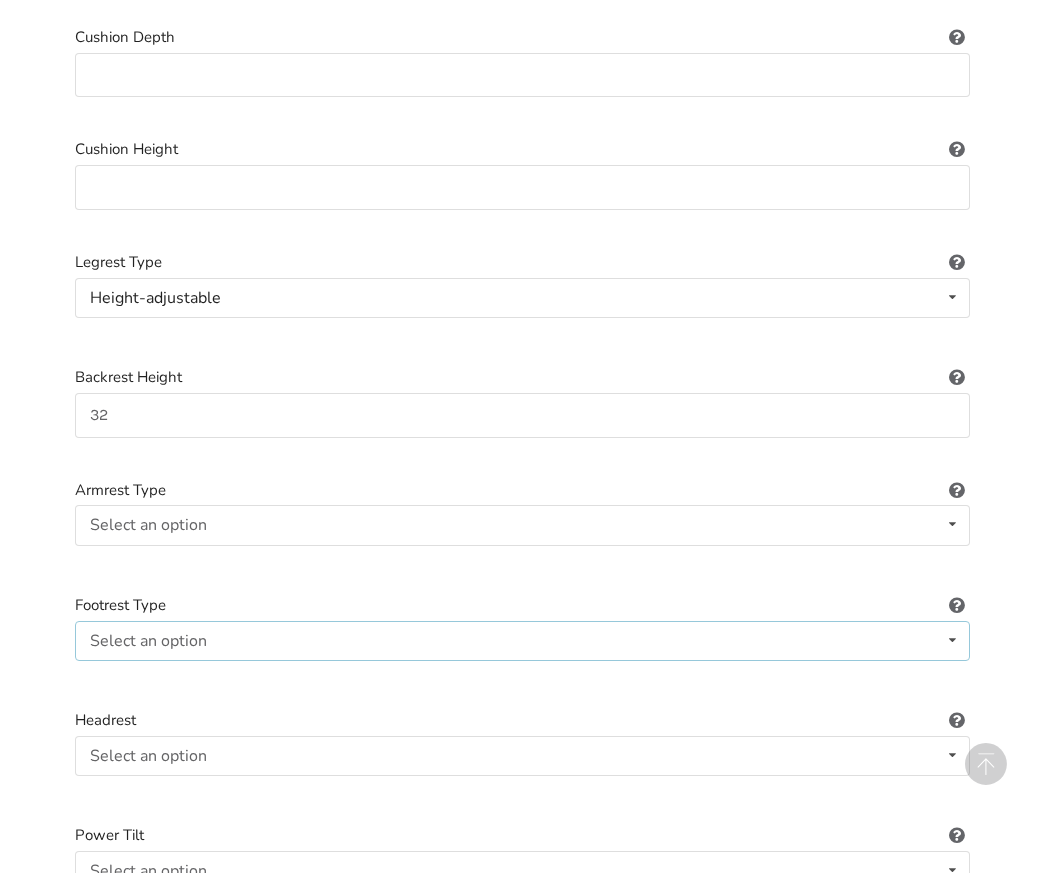 click on "Select an option Standard Angle-adjustable" at bounding box center [522, 641] 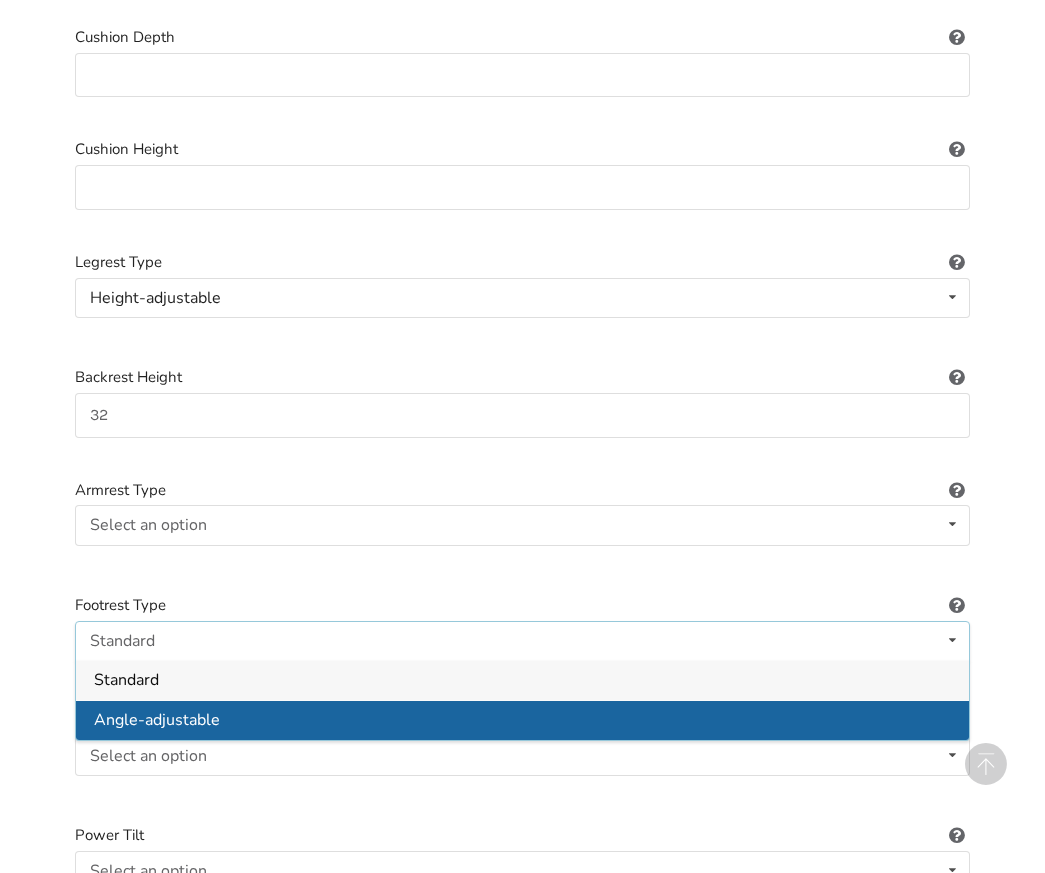 click on "Angle-adjustable" at bounding box center (522, 720) 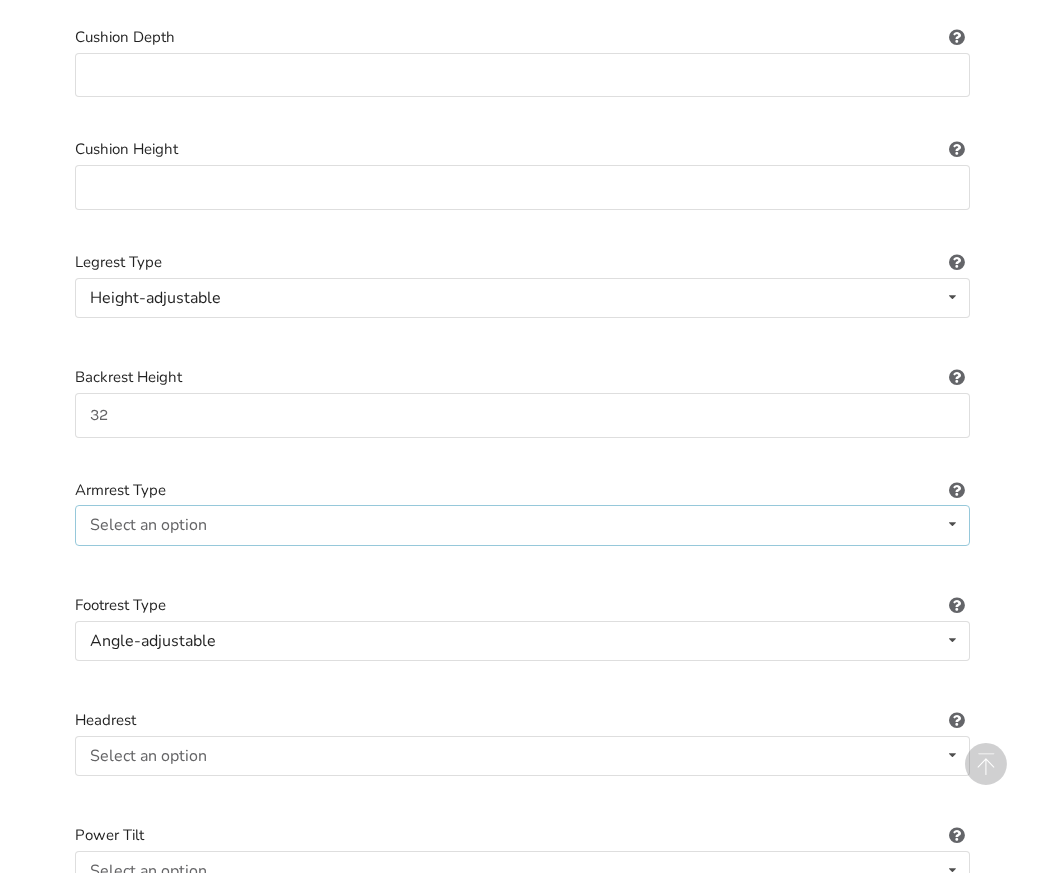 click on "Select an option Fixed Removeable Flip back" at bounding box center (522, 525) 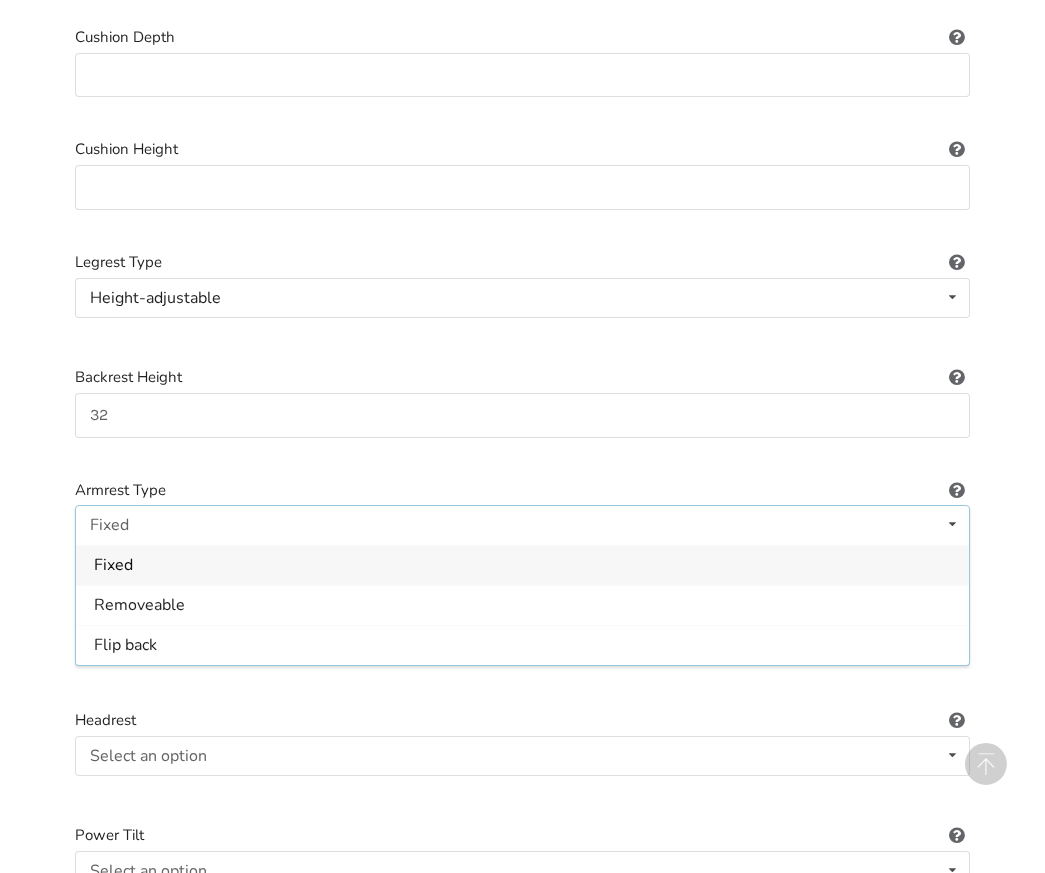 click on "Fixed" at bounding box center (522, 565) 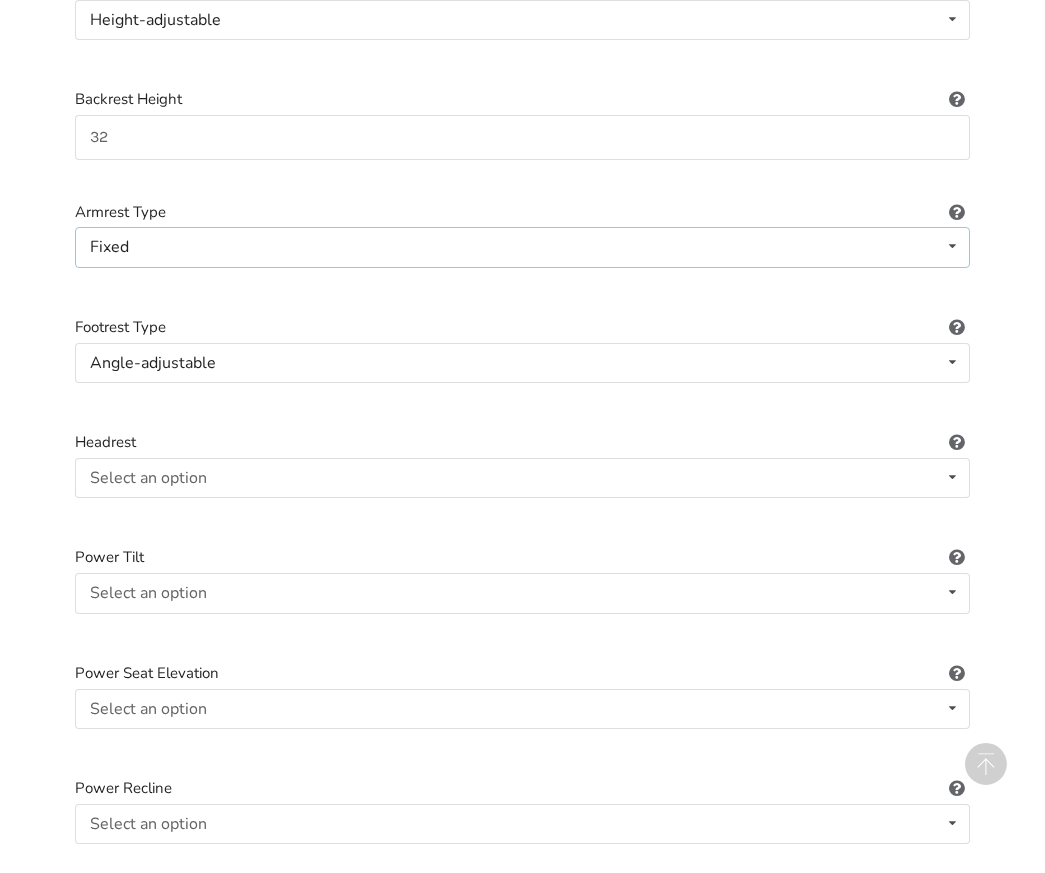 scroll, scrollTop: 1650, scrollLeft: 0, axis: vertical 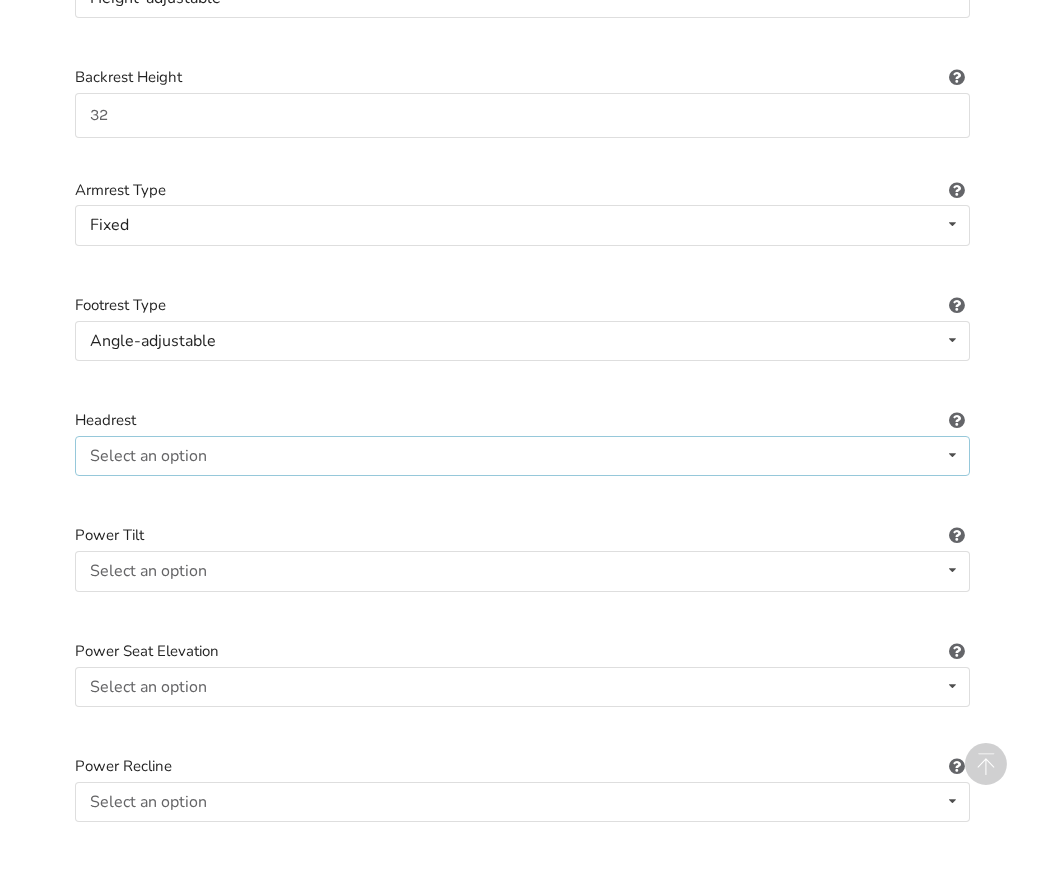 click on "Select an option Included Not included" at bounding box center [522, 456] 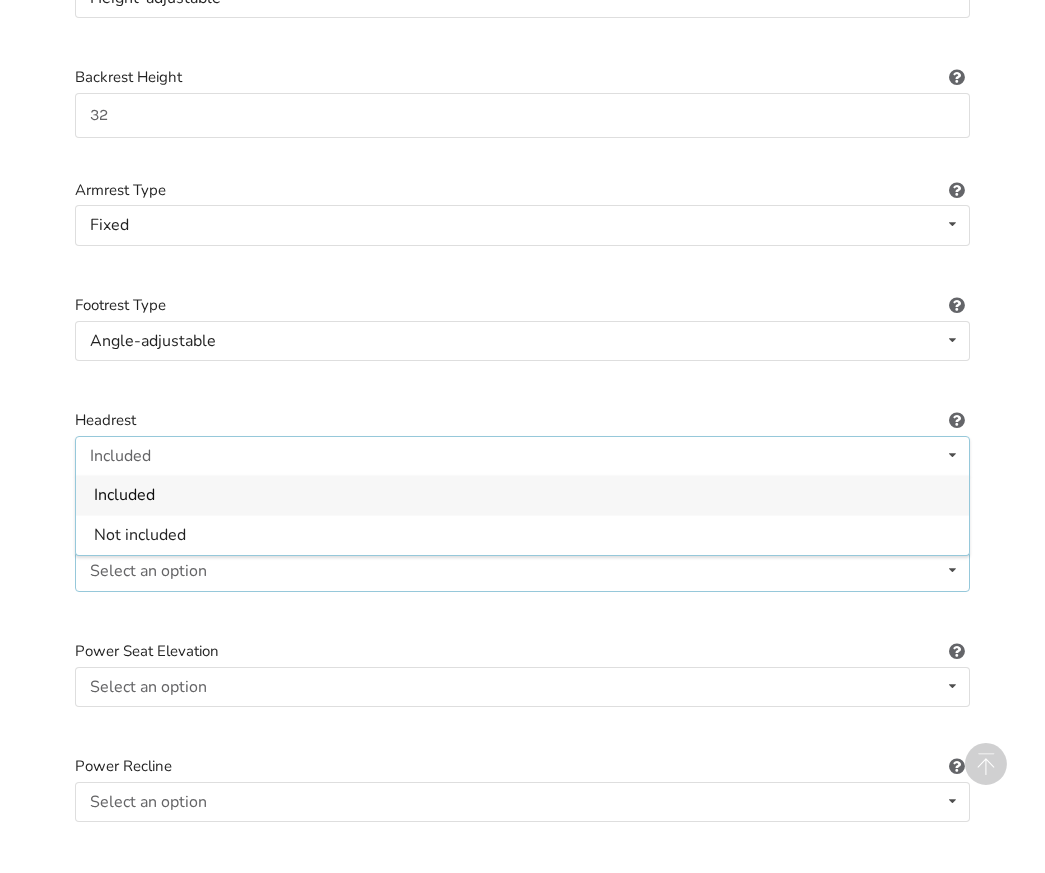 click on "Select an option Included Not included" at bounding box center [522, 571] 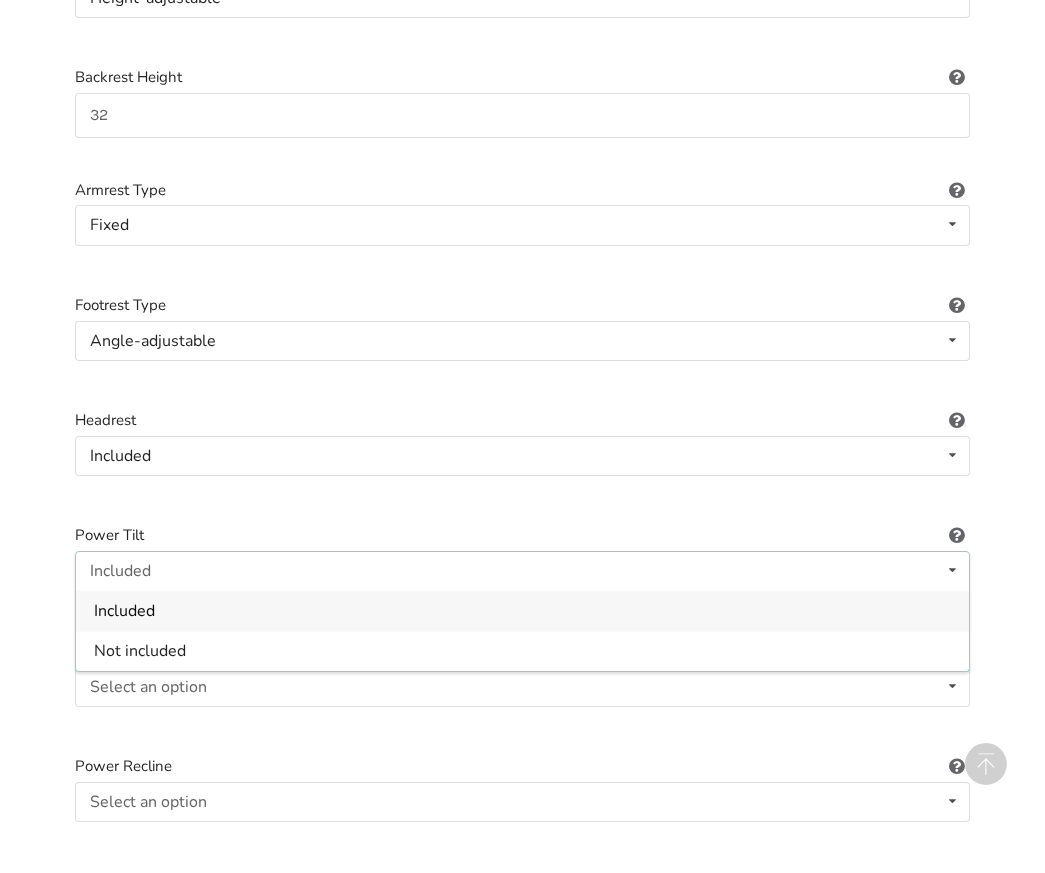 click on "Included Included Not included" at bounding box center (522, 571) 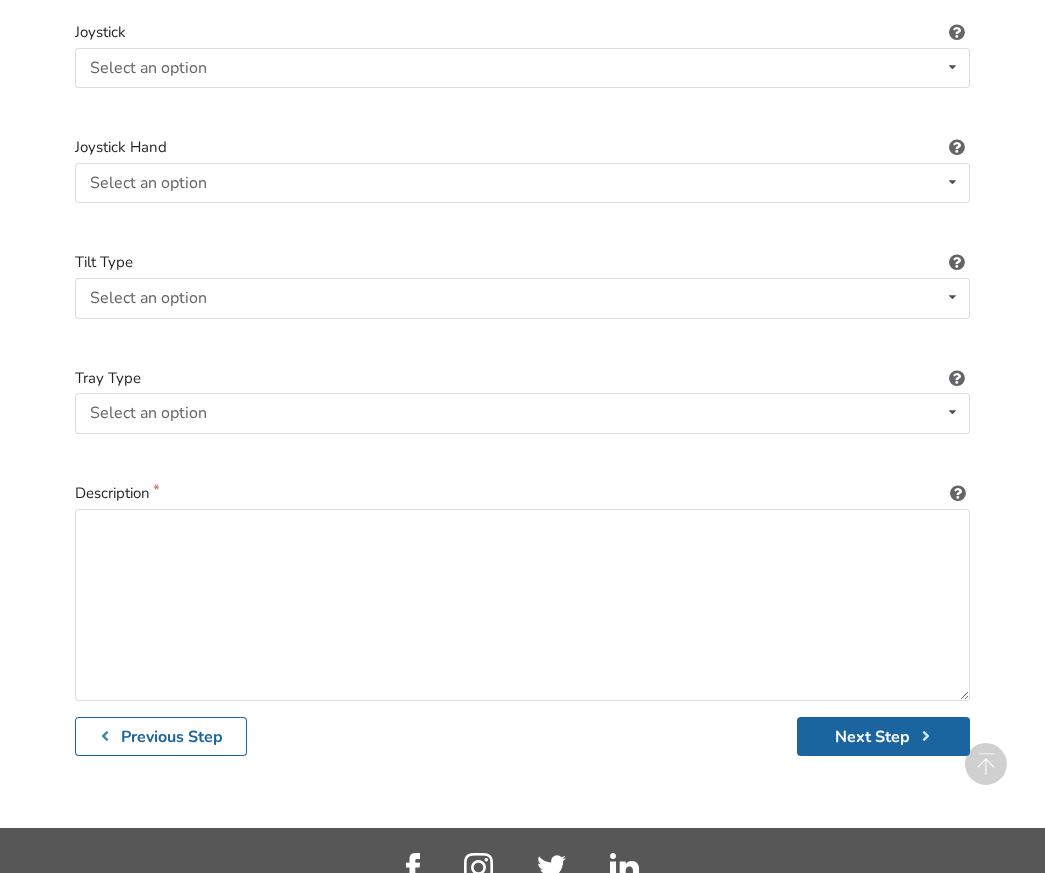 scroll, scrollTop: 2750, scrollLeft: 0, axis: vertical 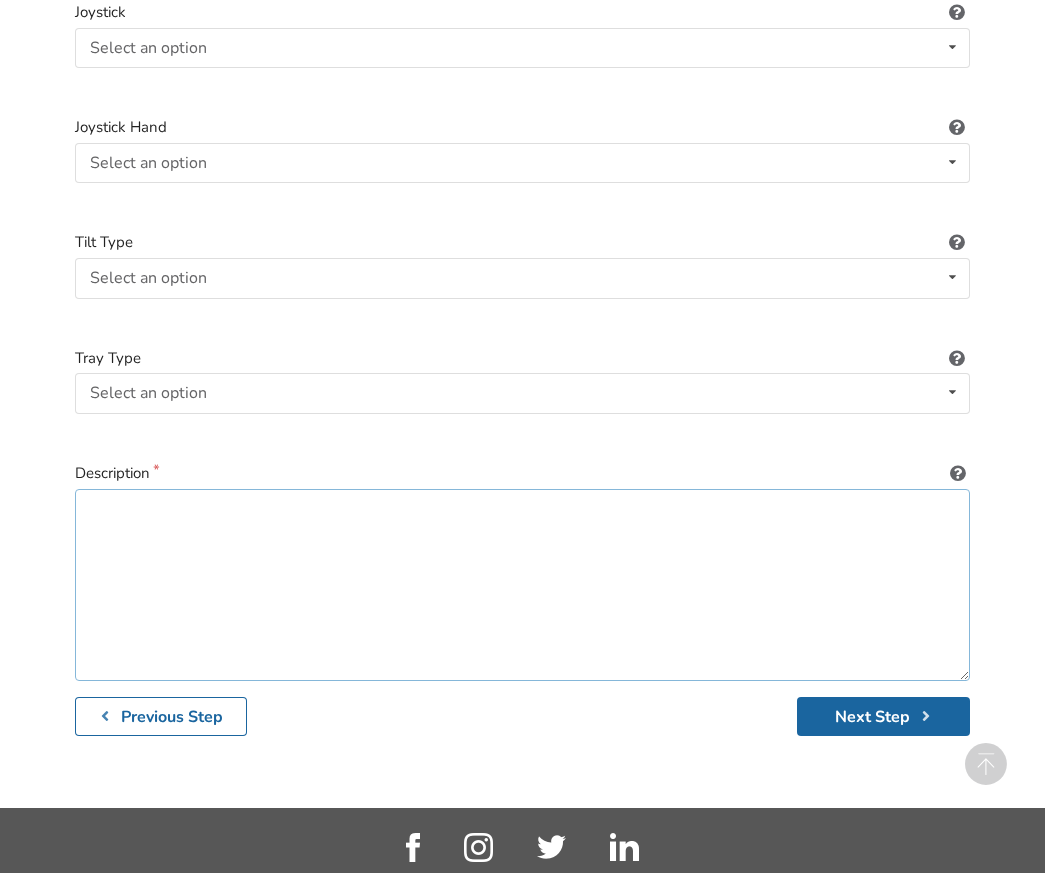 click at bounding box center (522, 585) 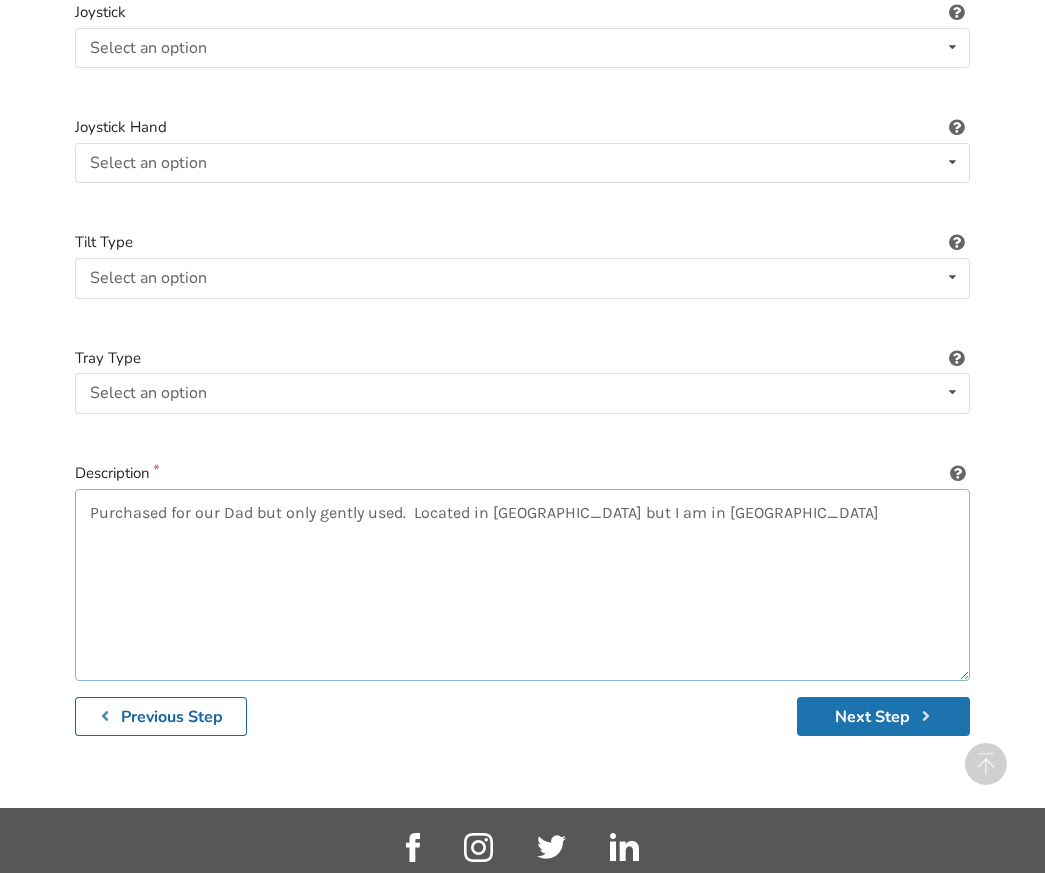 type on "Purchased for our Dad but only gently used.  Located in [GEOGRAPHIC_DATA] but I am in [GEOGRAPHIC_DATA]" 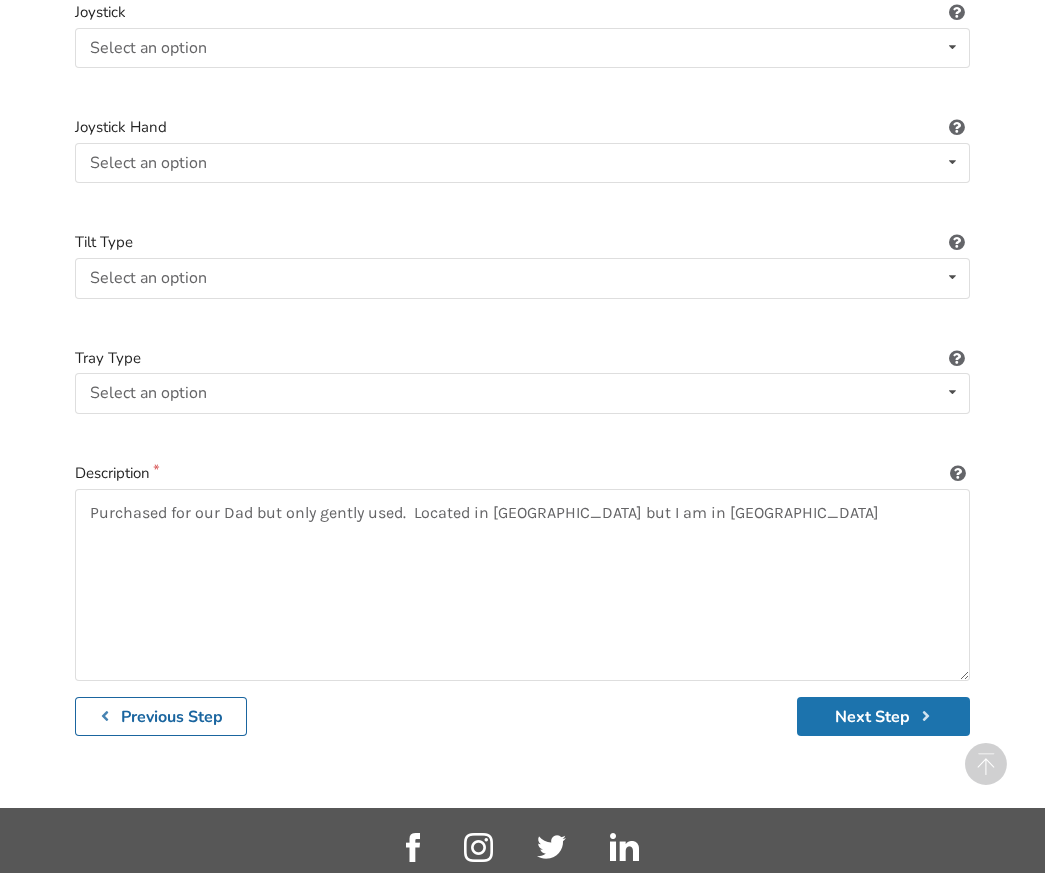 click on "Next Step" at bounding box center [883, 716] 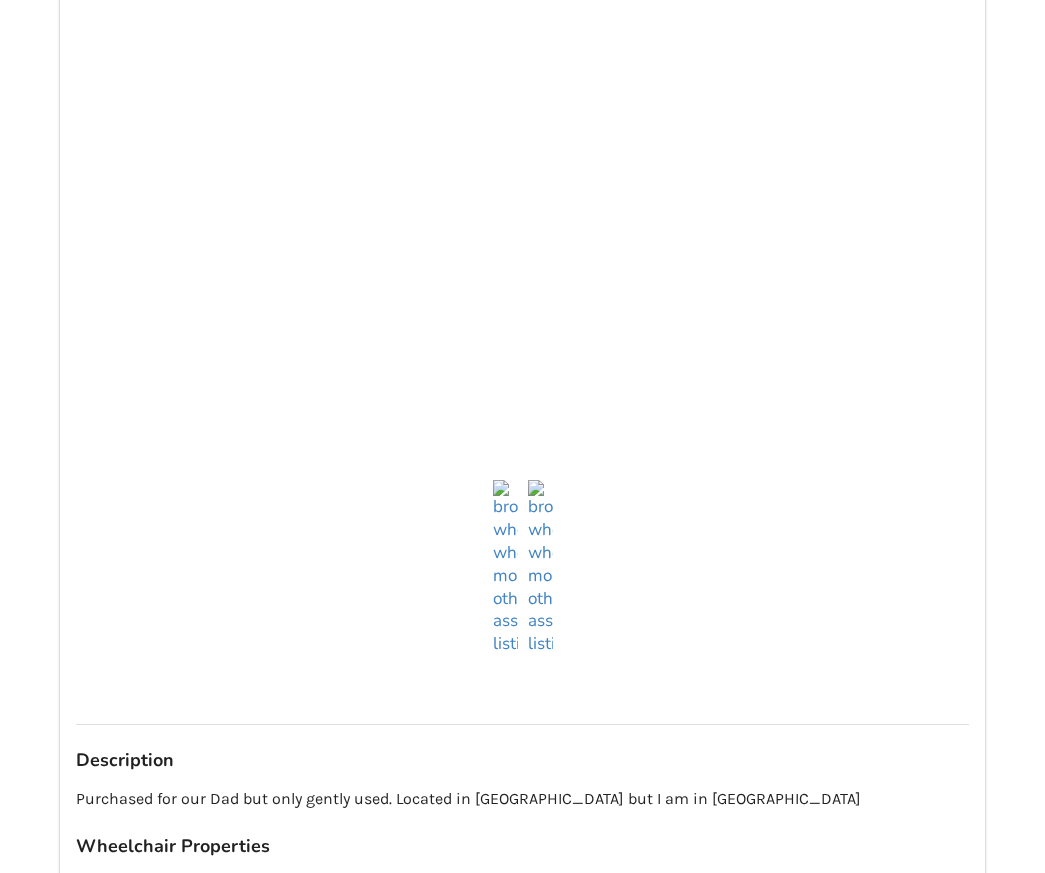 scroll, scrollTop: 522, scrollLeft: 0, axis: vertical 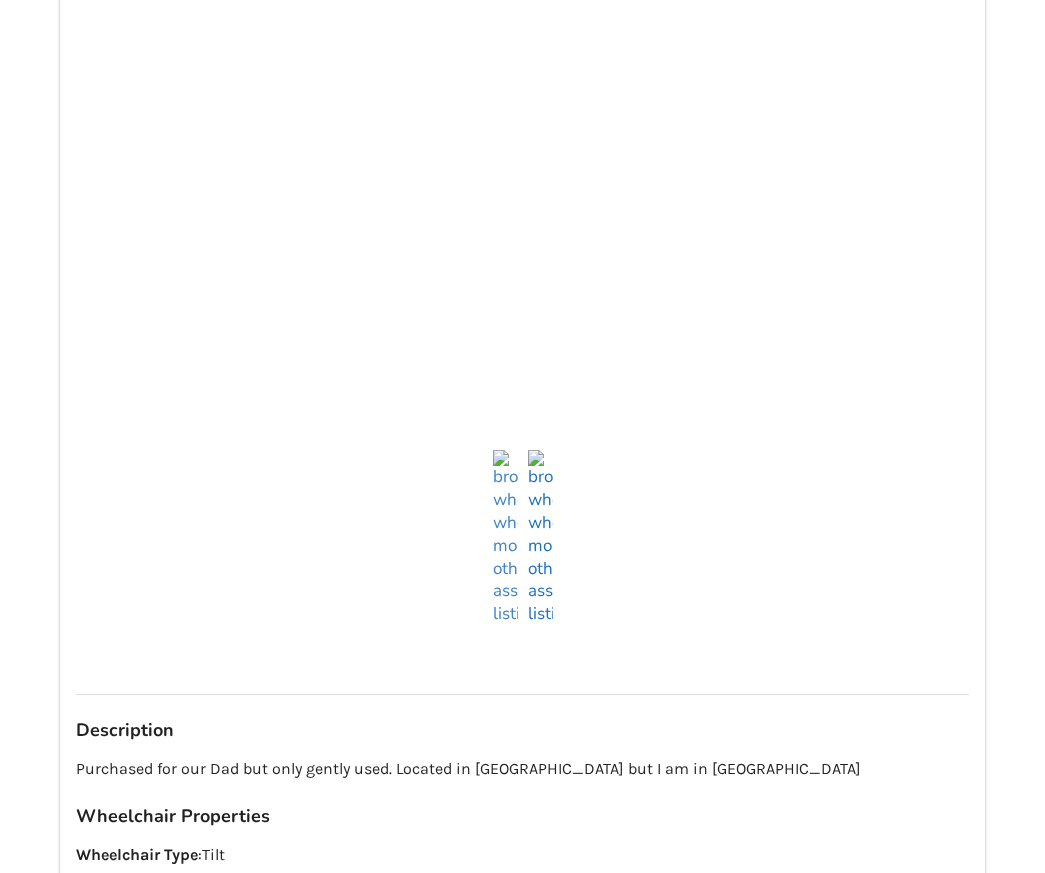 click at bounding box center [540, 538] 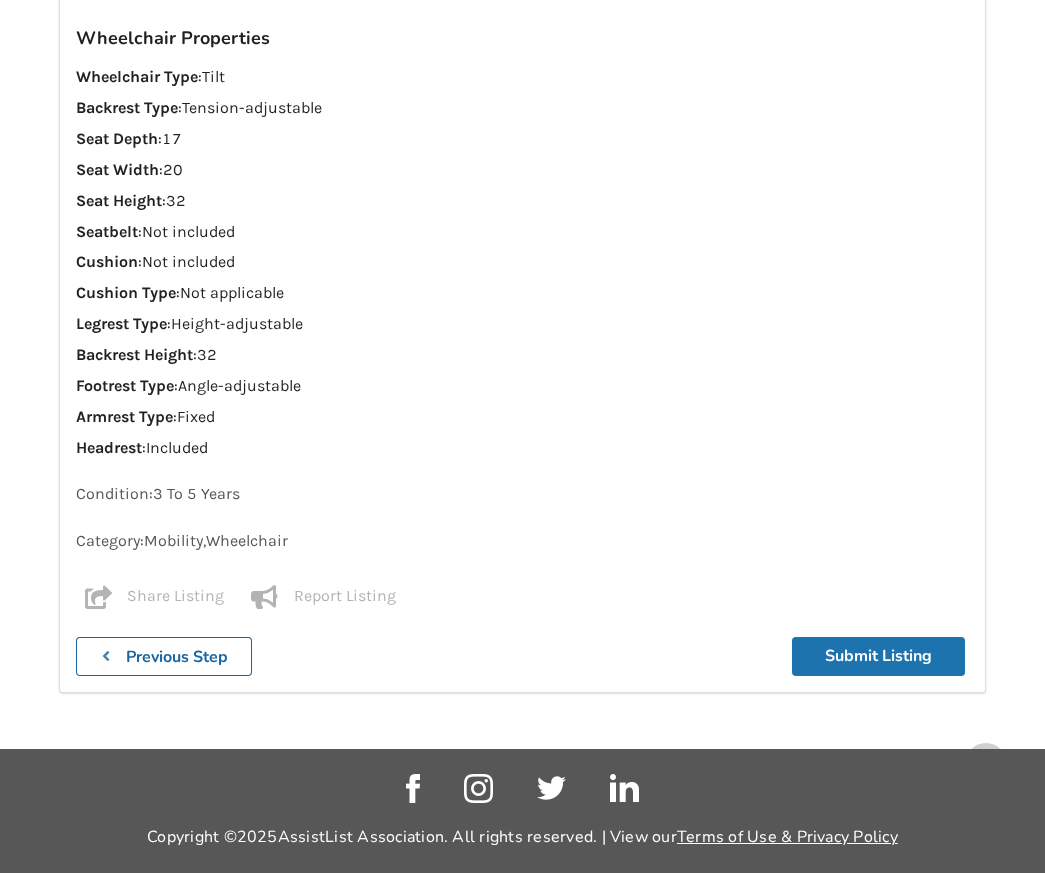 scroll, scrollTop: 1300, scrollLeft: 0, axis: vertical 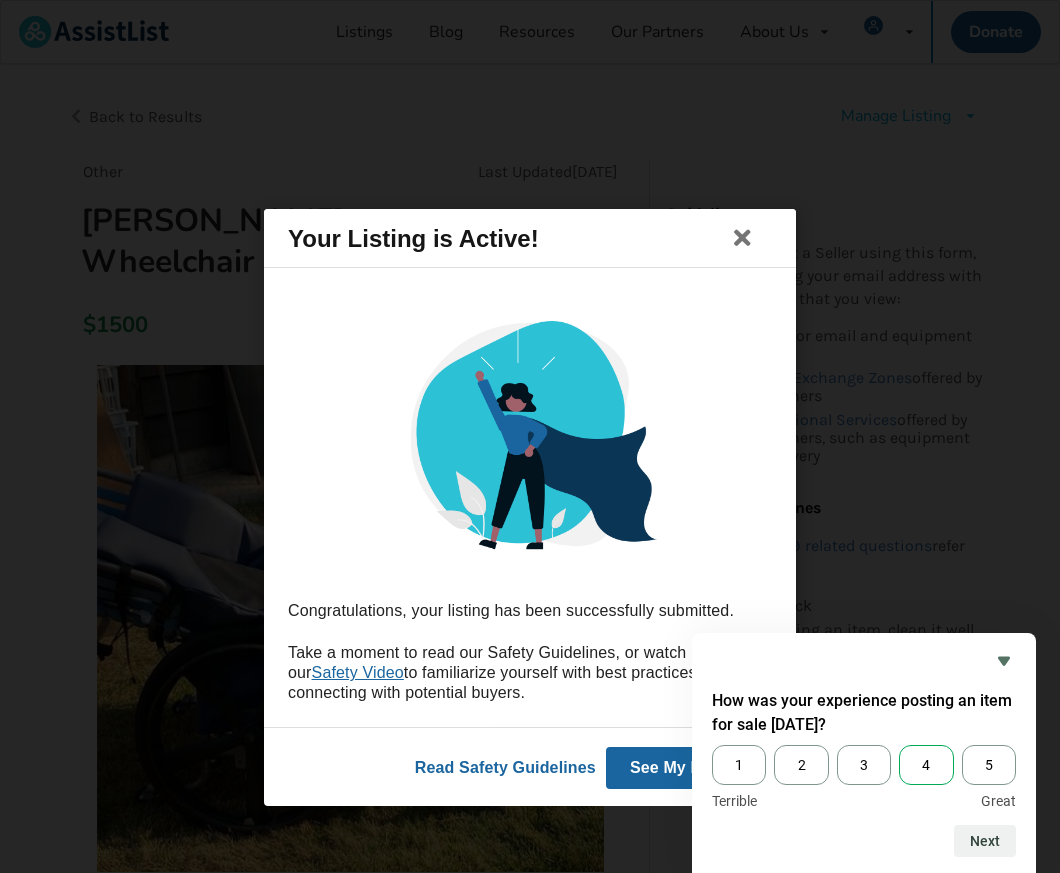 click on "4" at bounding box center (926, 765) 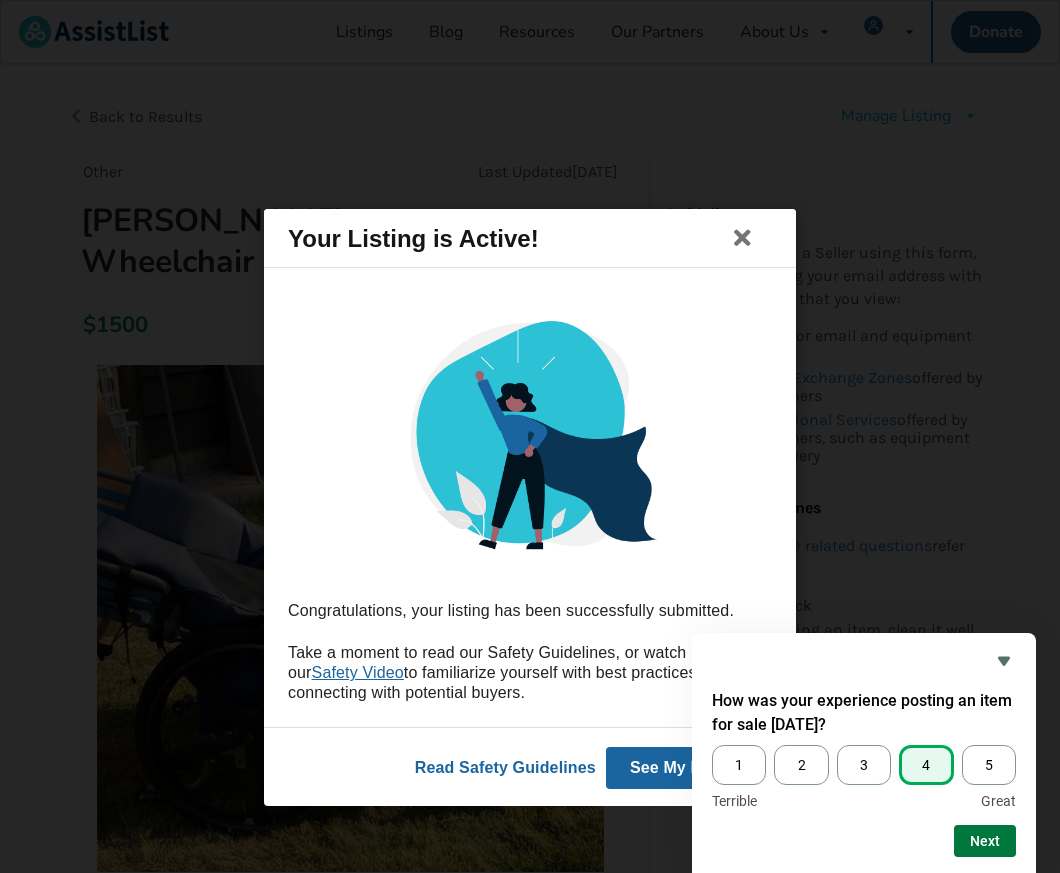 click on "Next" at bounding box center [985, 841] 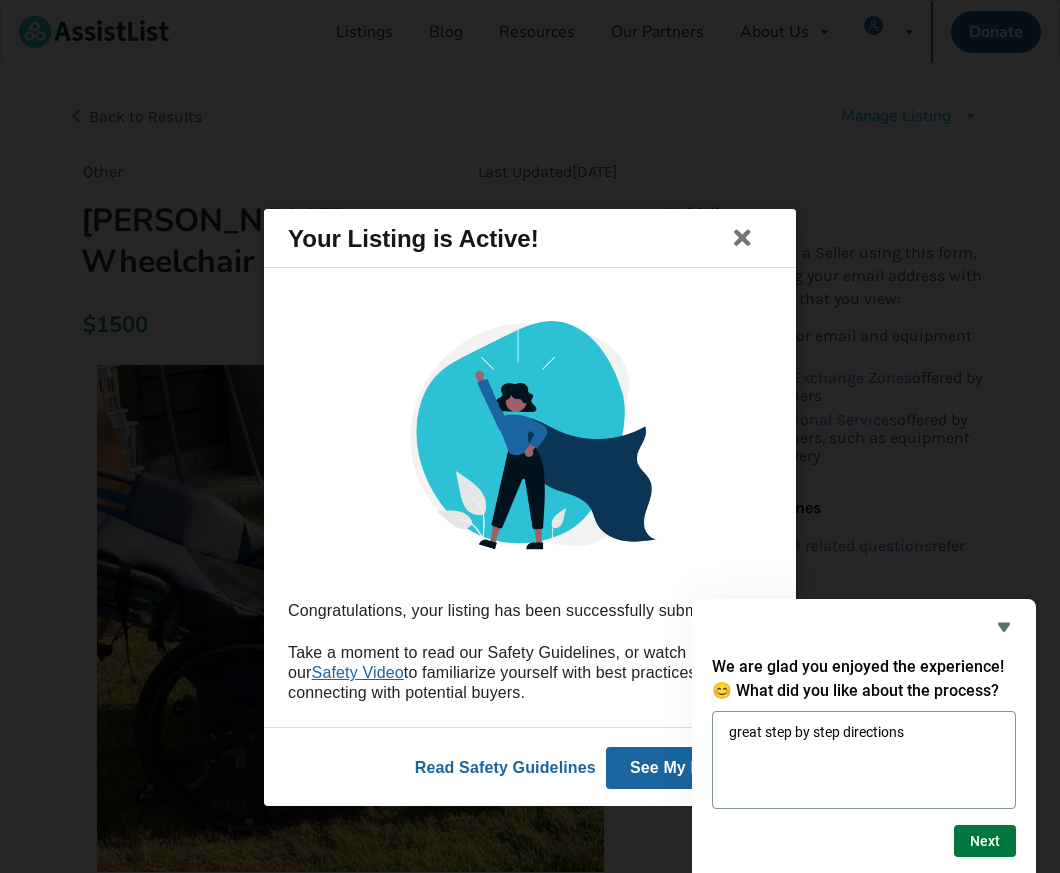 type on "great step by step directions" 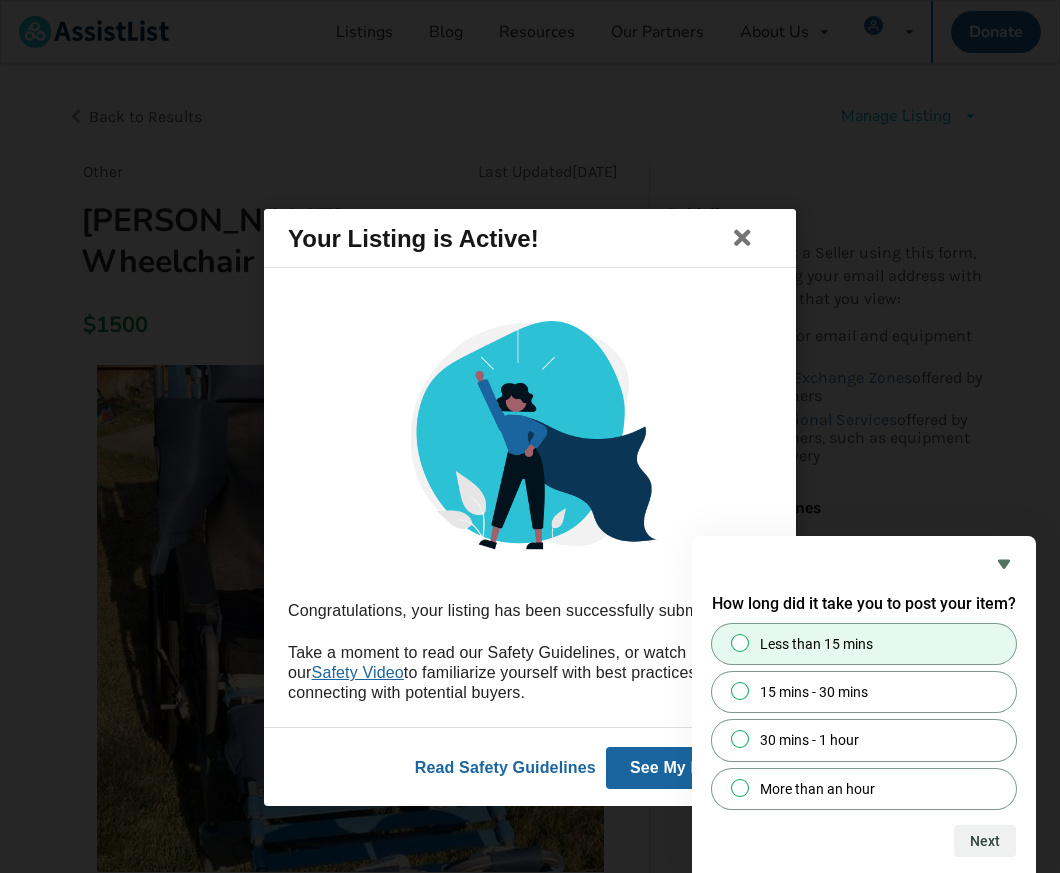 click on "Less than 15 mins" at bounding box center [740, 642] 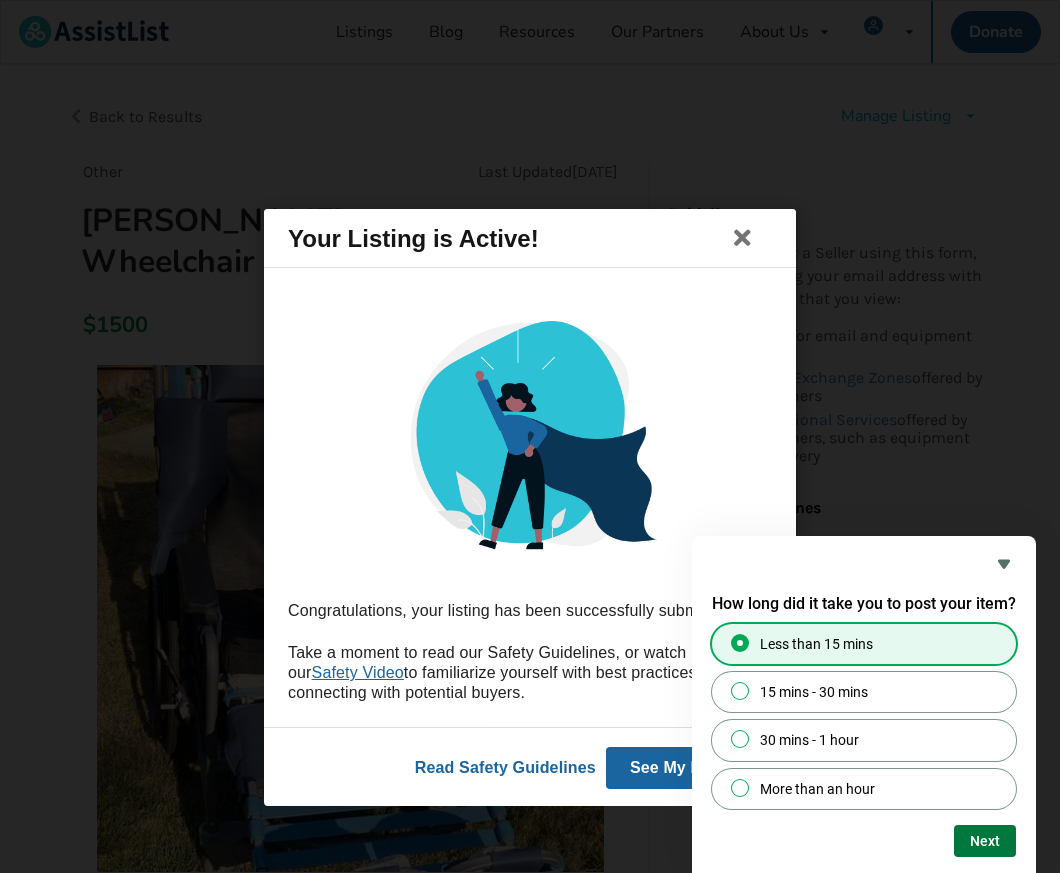 click on "Next" at bounding box center (985, 841) 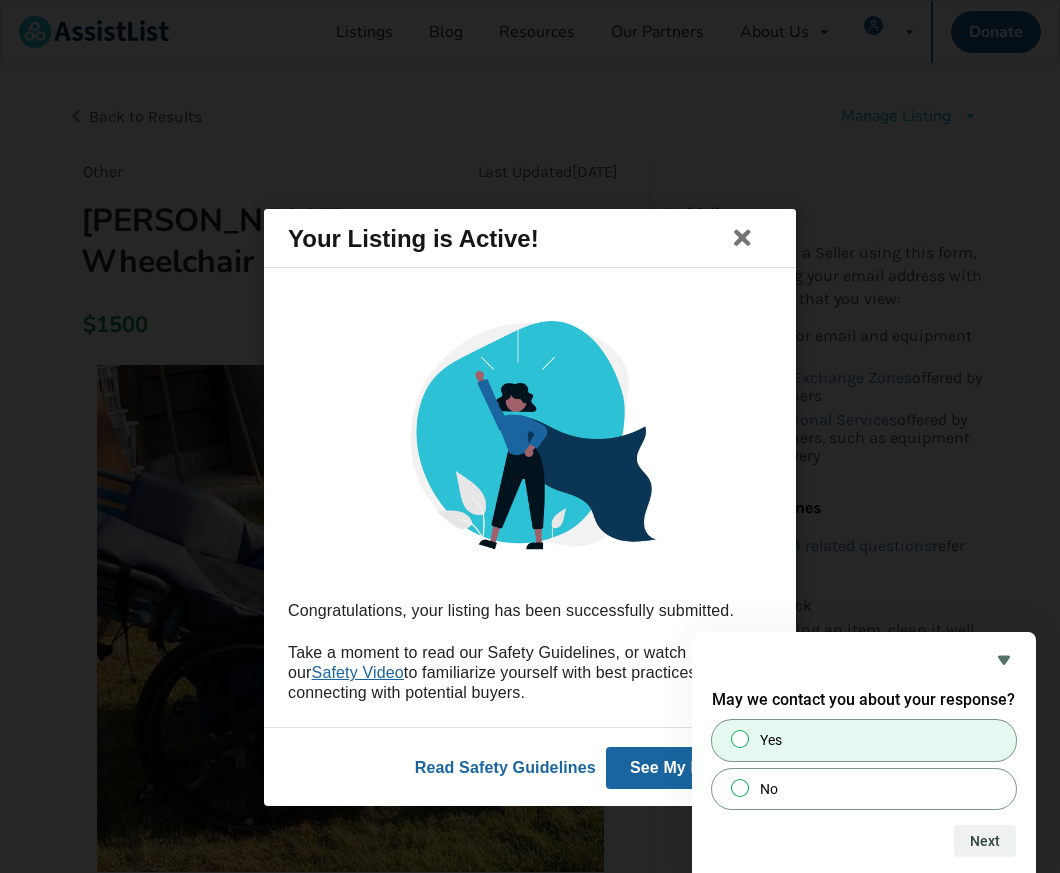 click on "Yes" at bounding box center (740, 739) 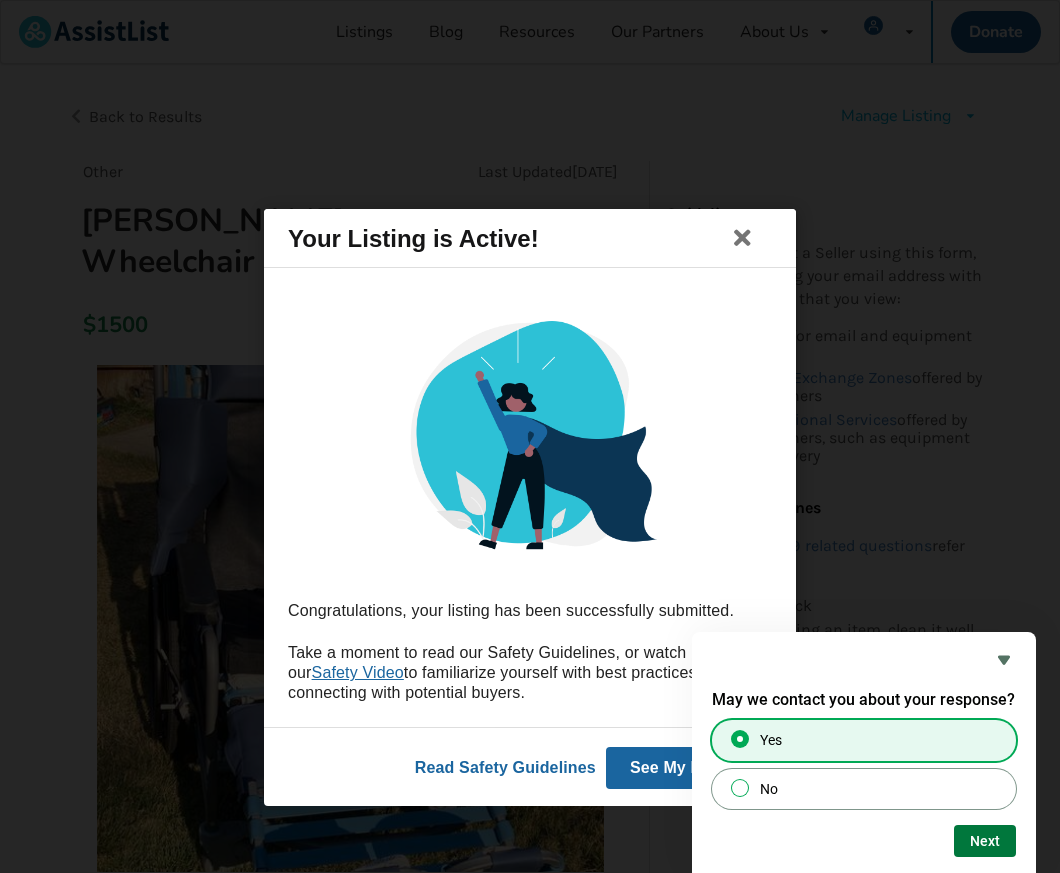 click on "Next" at bounding box center [985, 841] 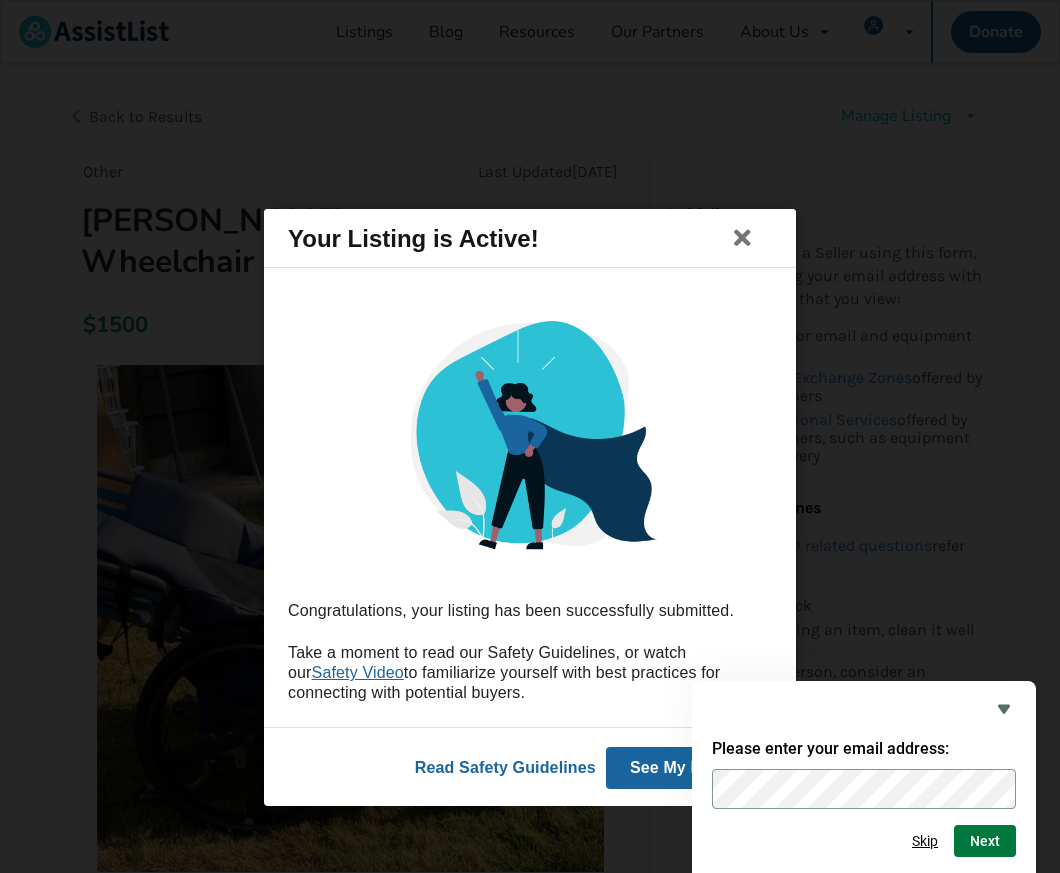 click on "Next" at bounding box center [985, 841] 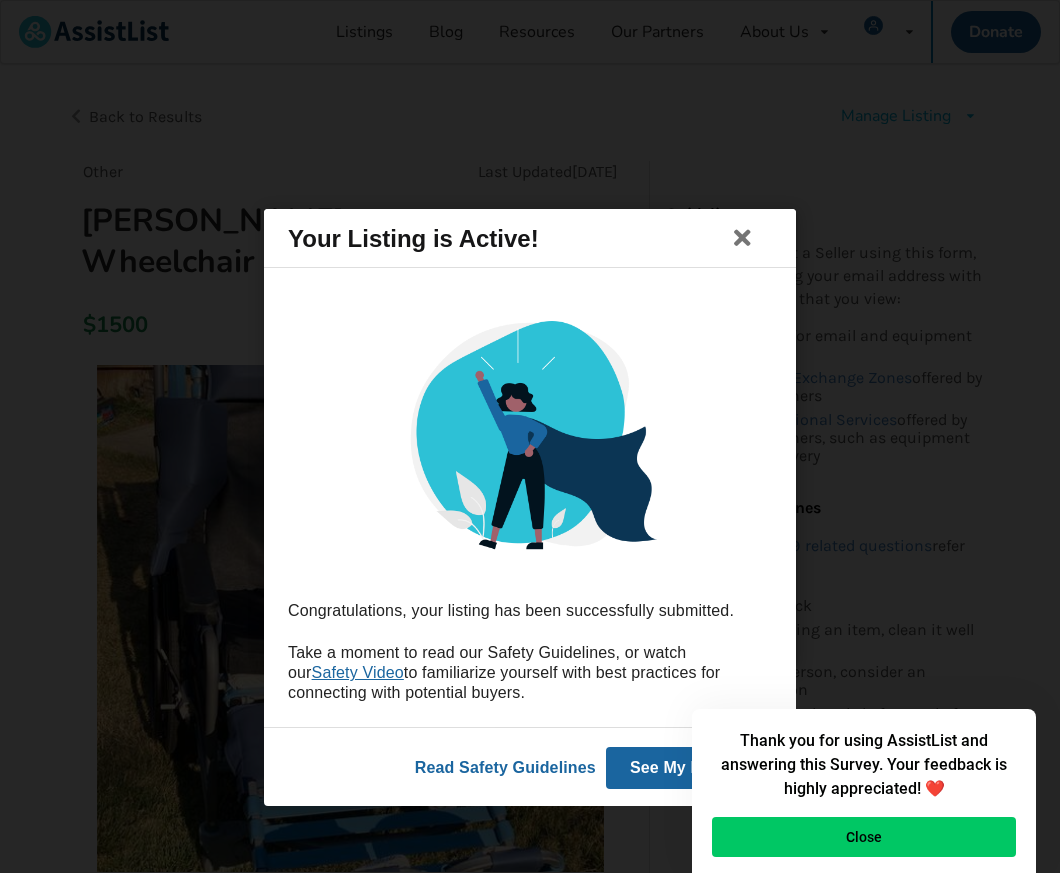 click on "Close" at bounding box center (864, 837) 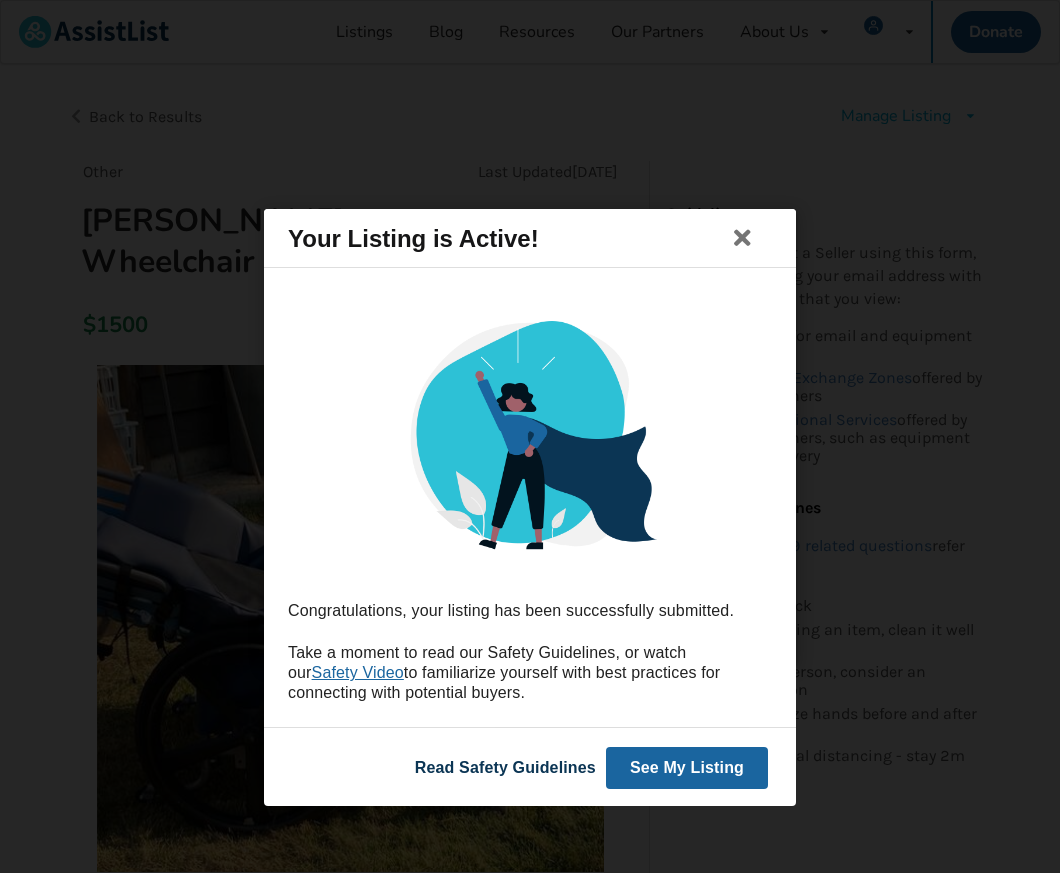 click on "Read Safety Guidelines" at bounding box center [505, 766] 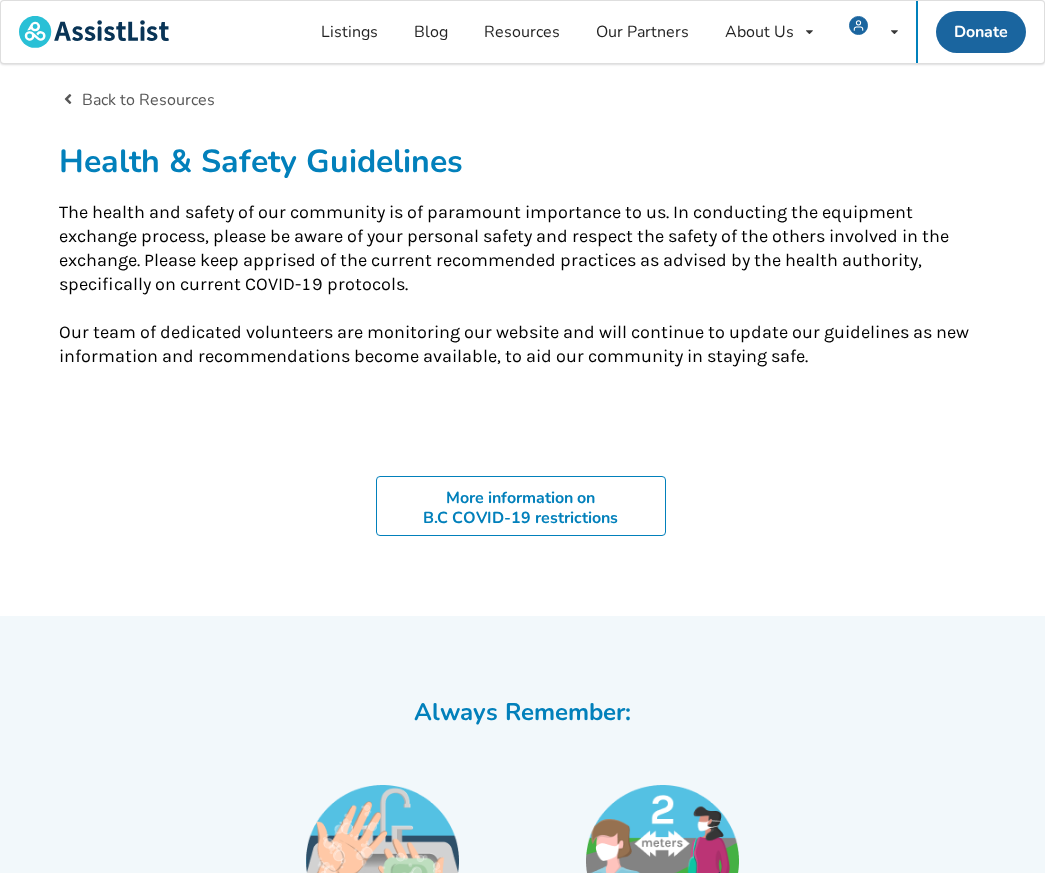 scroll, scrollTop: 0, scrollLeft: 0, axis: both 